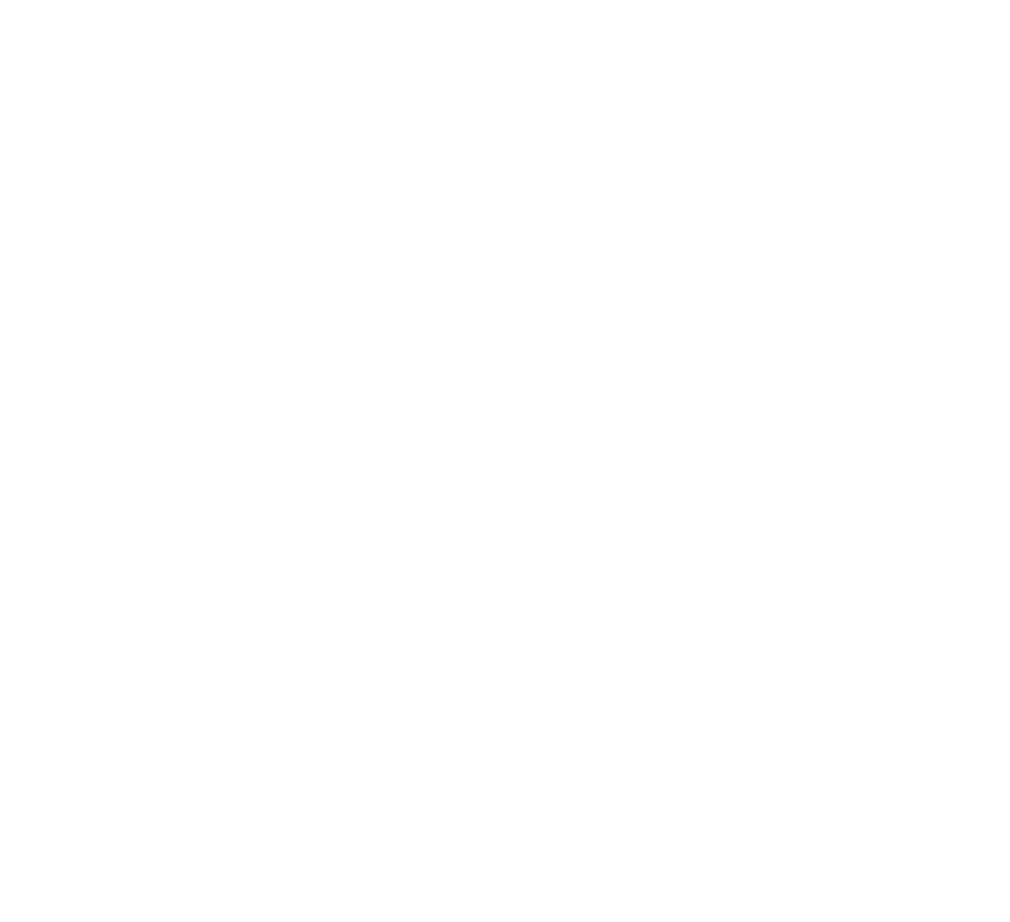 scroll, scrollTop: 0, scrollLeft: 0, axis: both 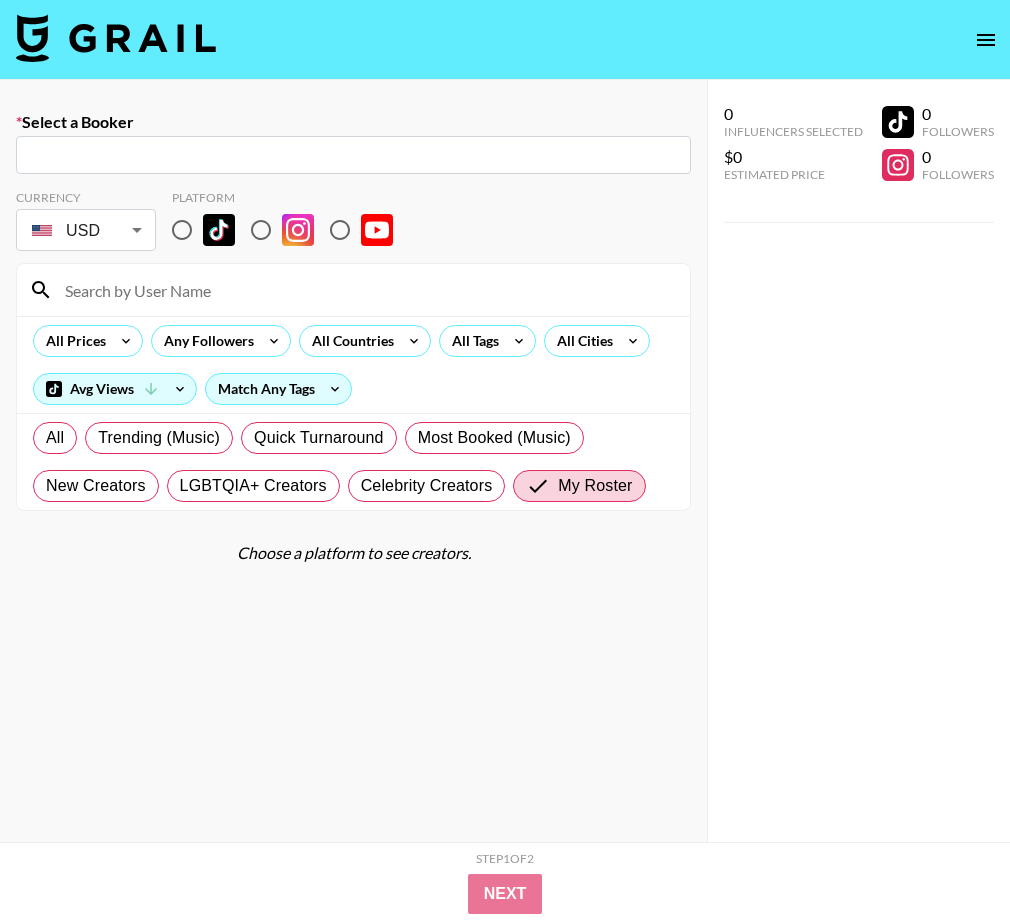 click at bounding box center [116, 38] 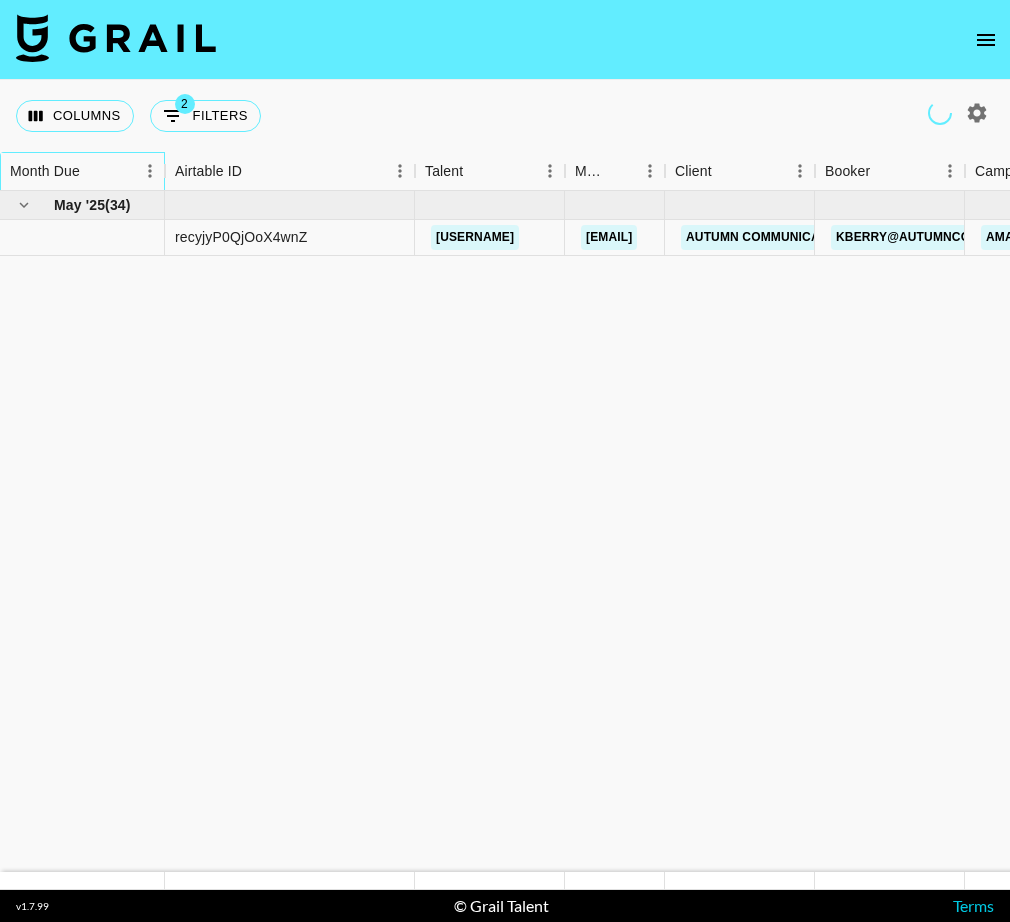 click on "Month Due" at bounding box center (72, 171) 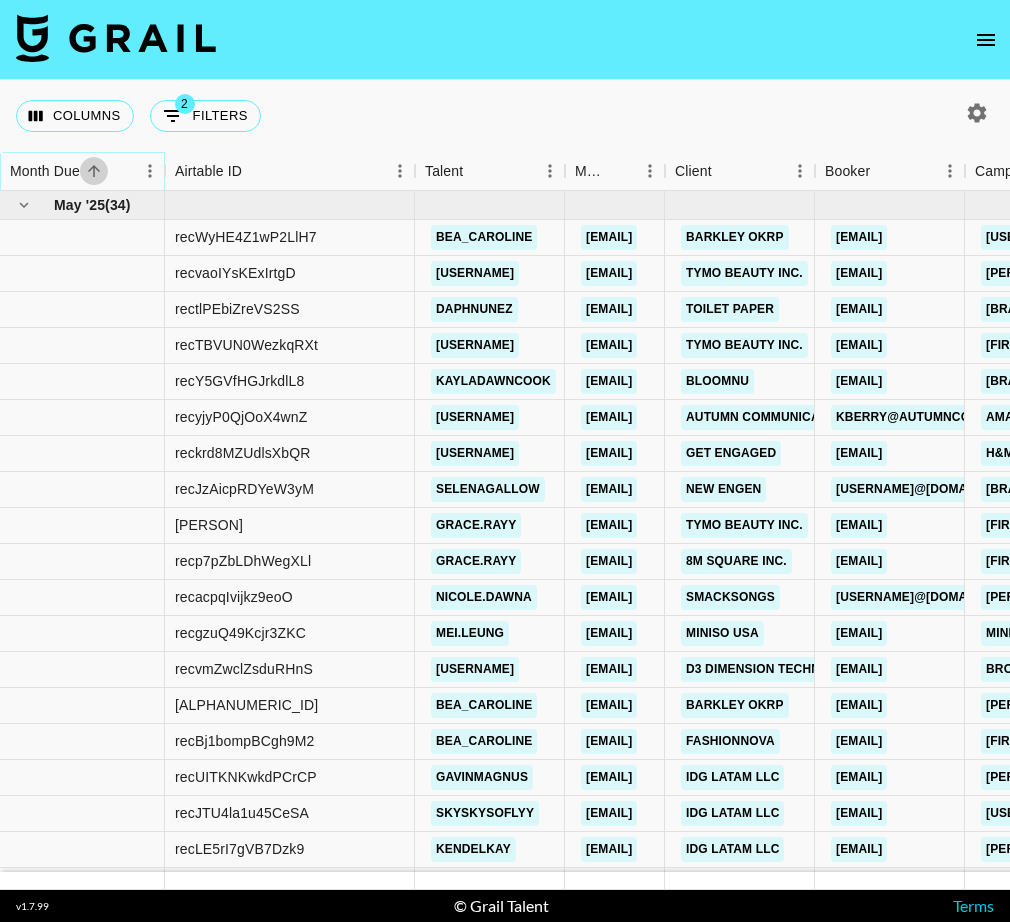 click 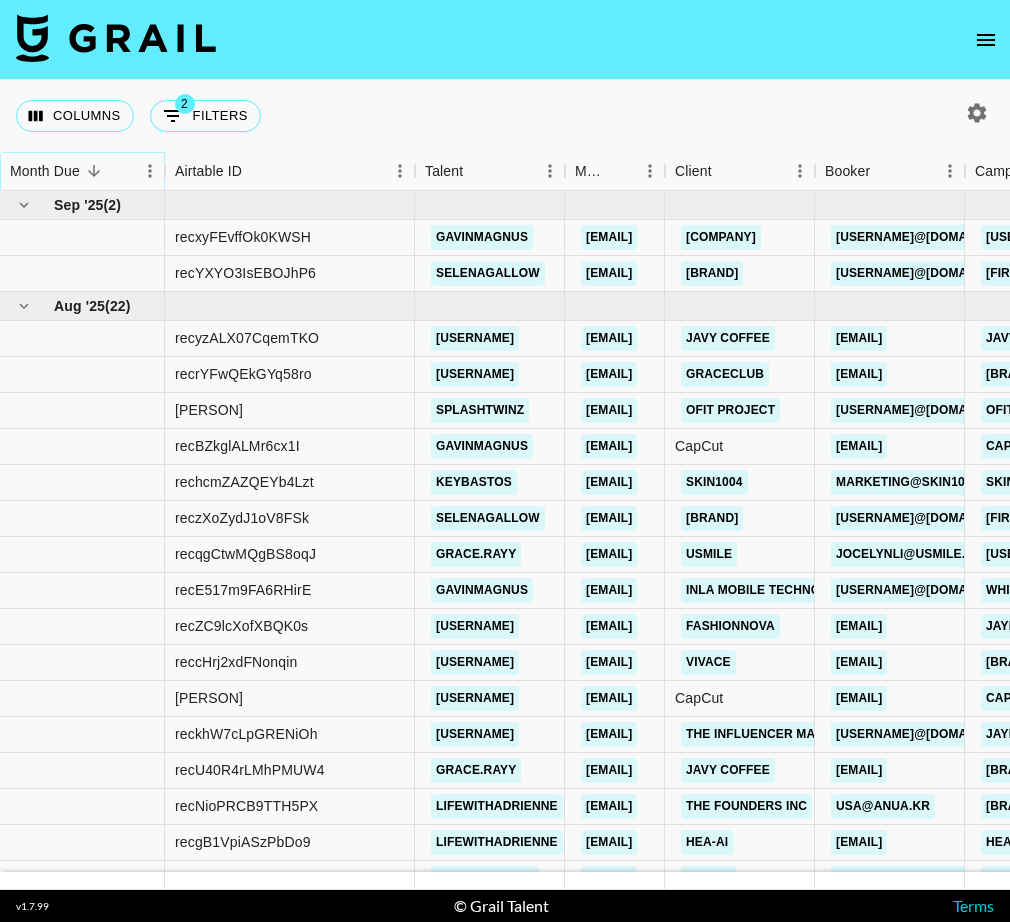 click 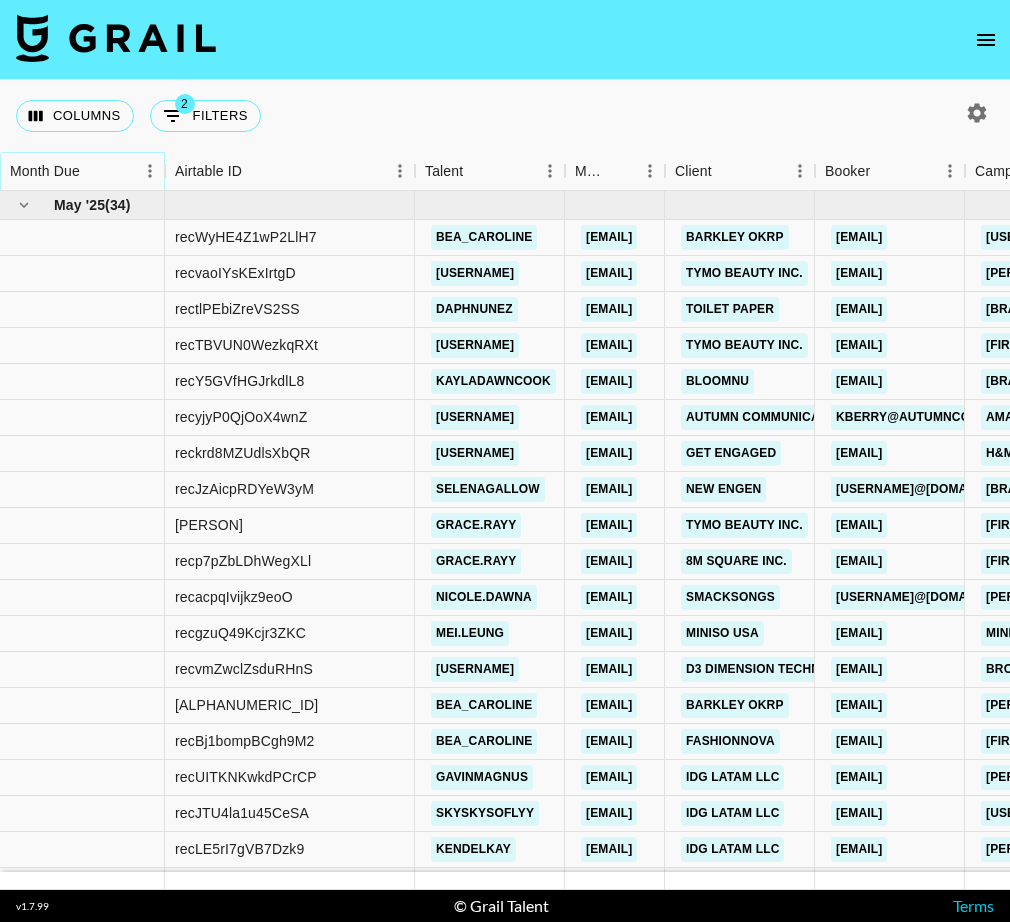 click 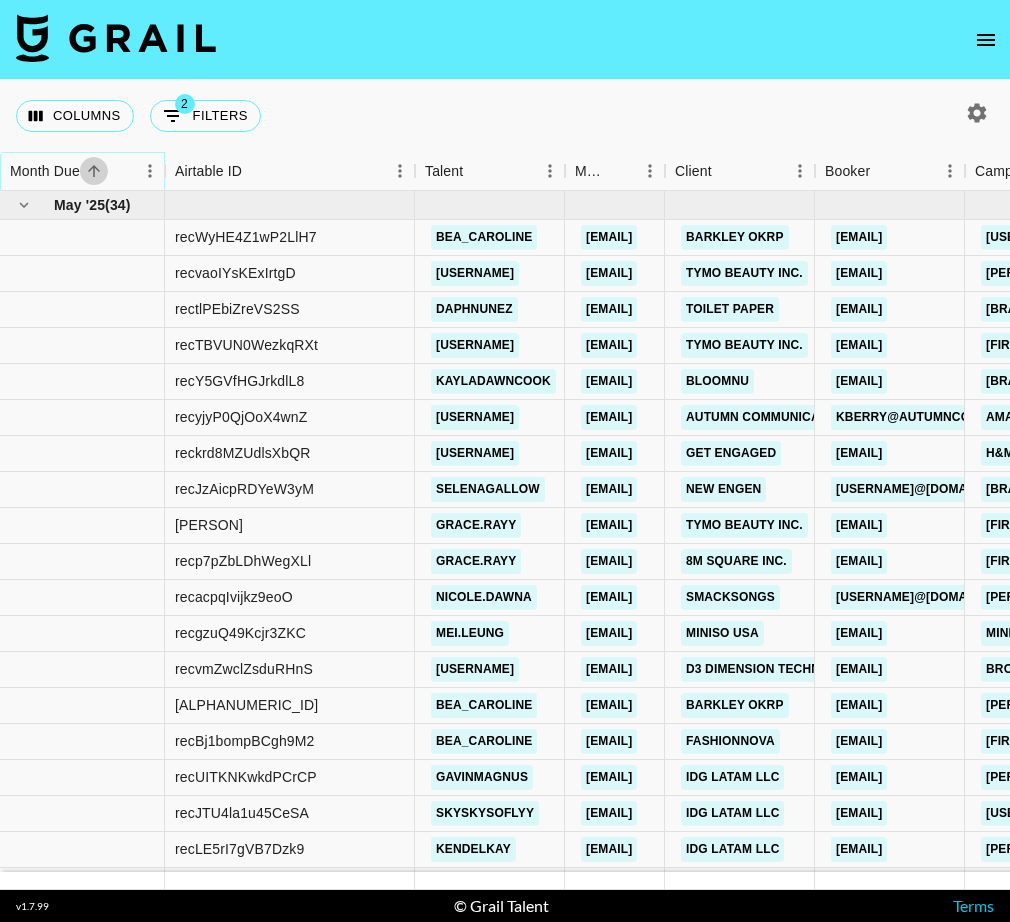 click 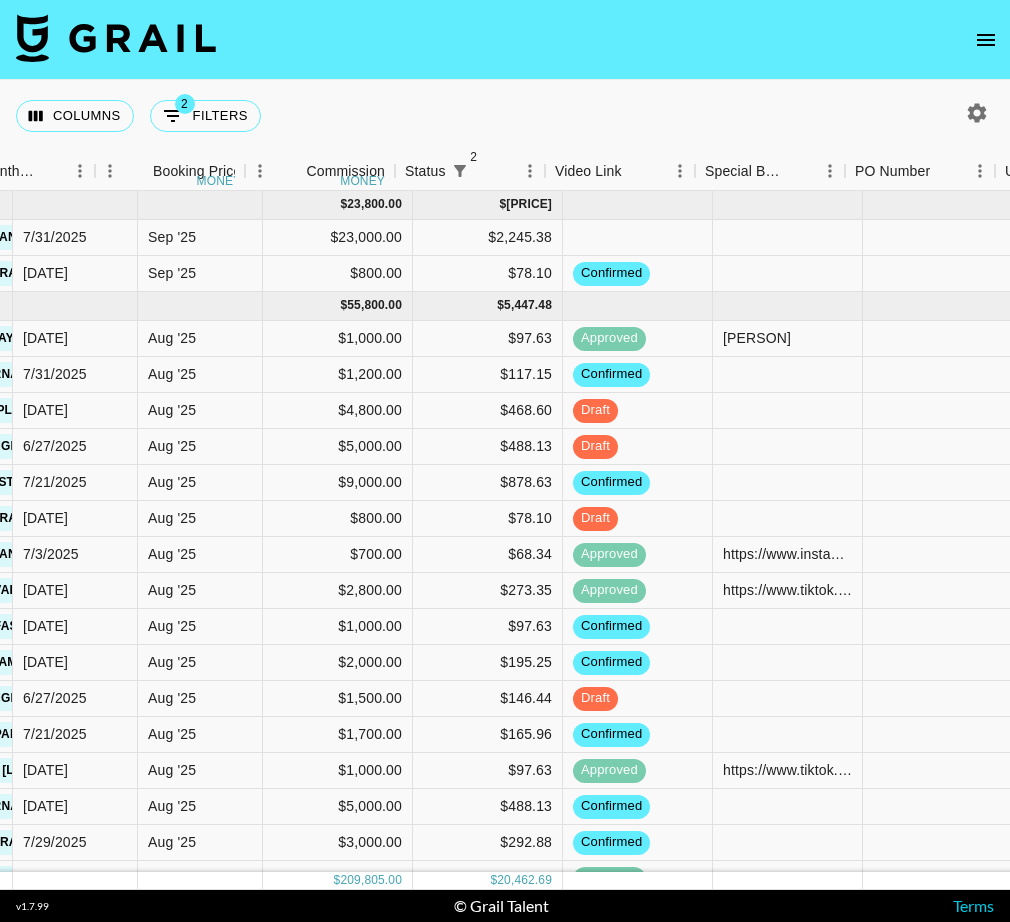 scroll, scrollTop: 0, scrollLeft: 1564, axis: horizontal 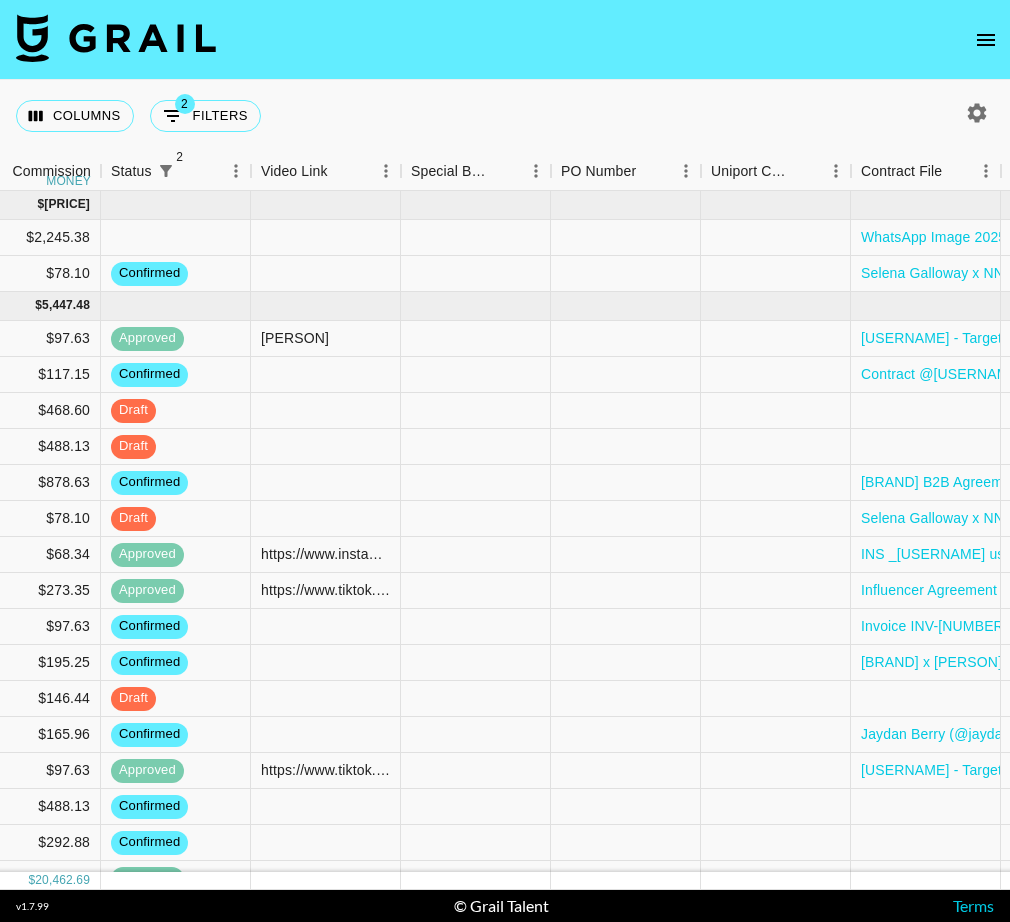 click 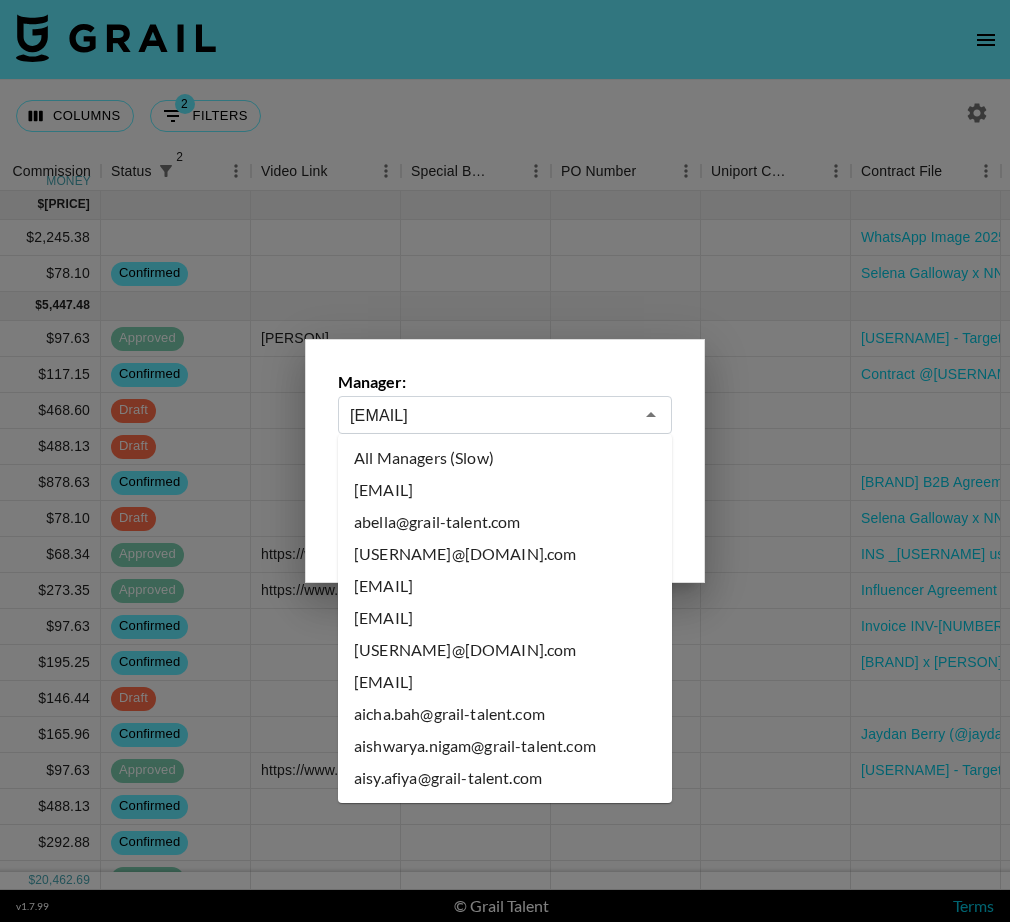 click on "maxelk@grail-talent.com" at bounding box center [491, 415] 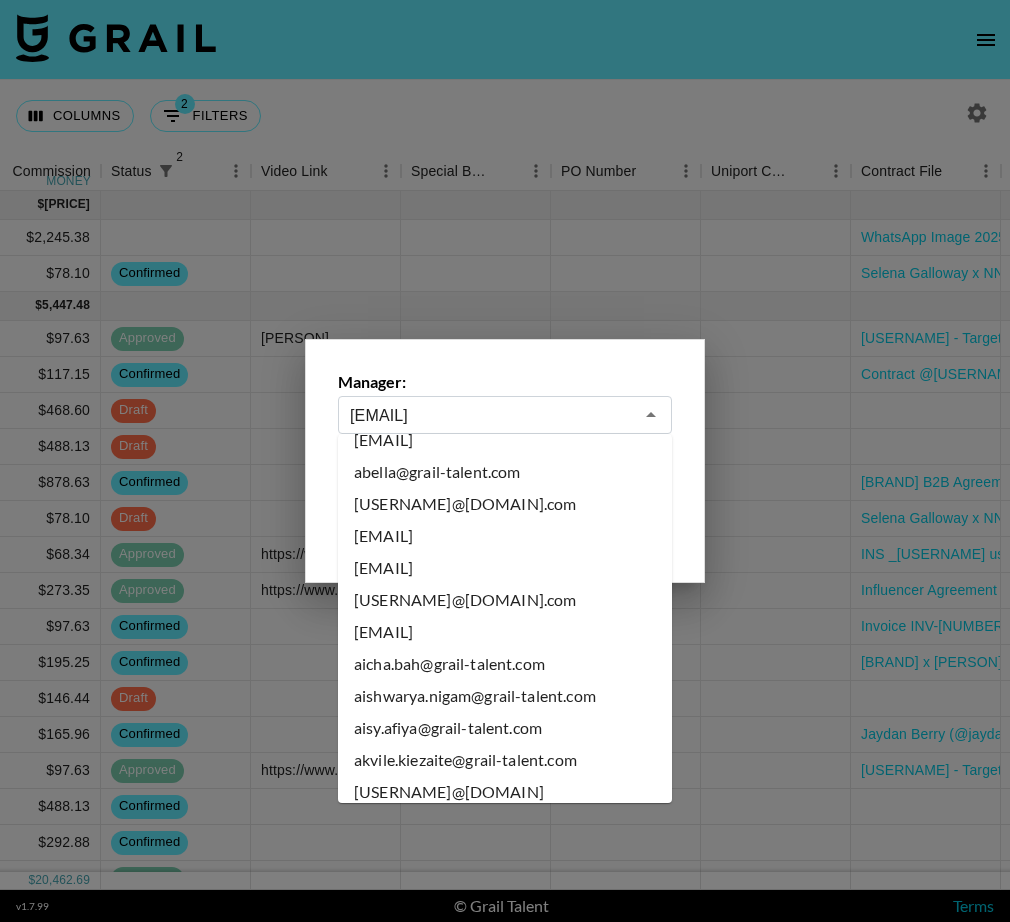 scroll, scrollTop: 0, scrollLeft: 0, axis: both 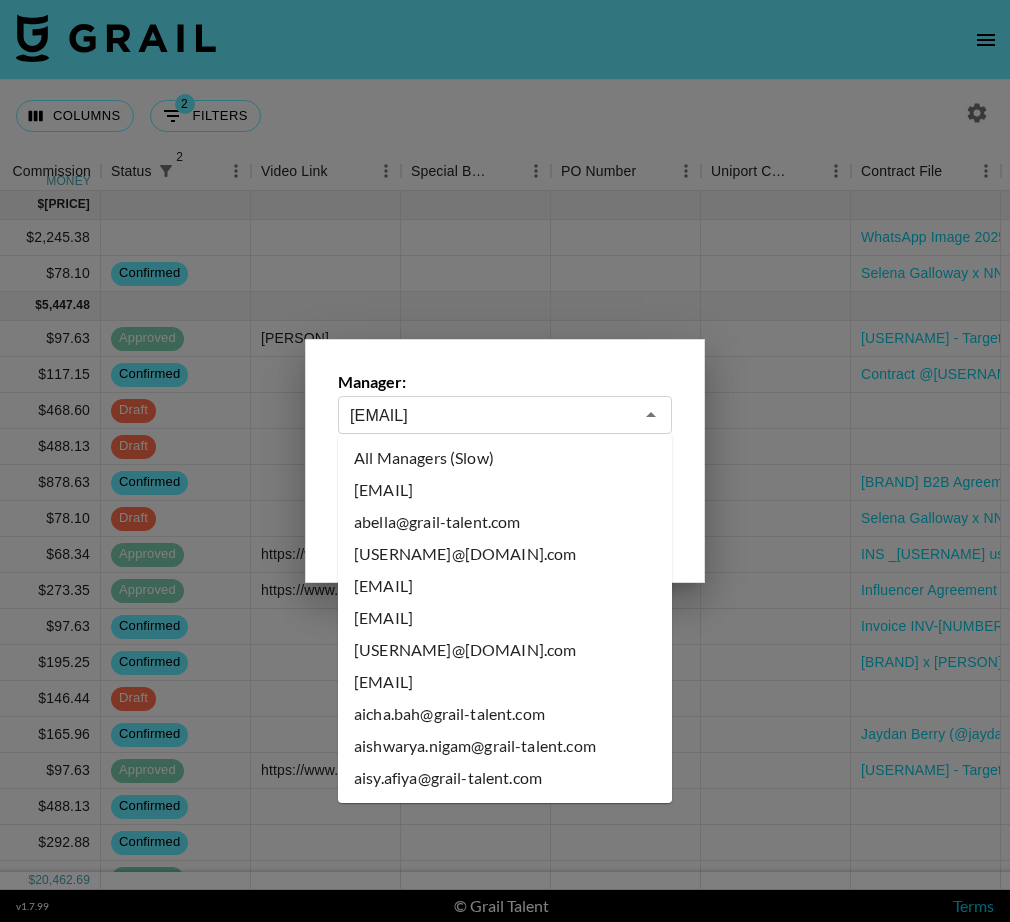 click on "All Managers (Slow)" at bounding box center (505, 458) 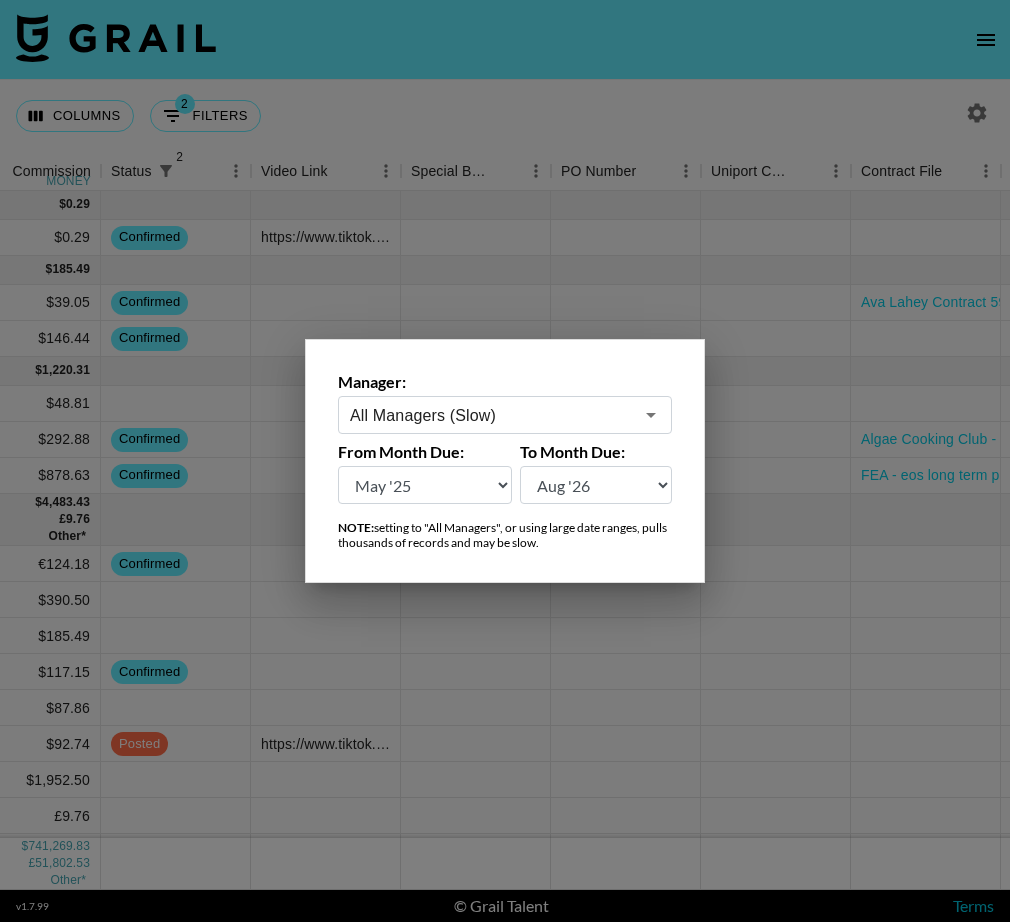 drag, startPoint x: 541, startPoint y: 152, endPoint x: 531, endPoint y: 150, distance: 10.198039 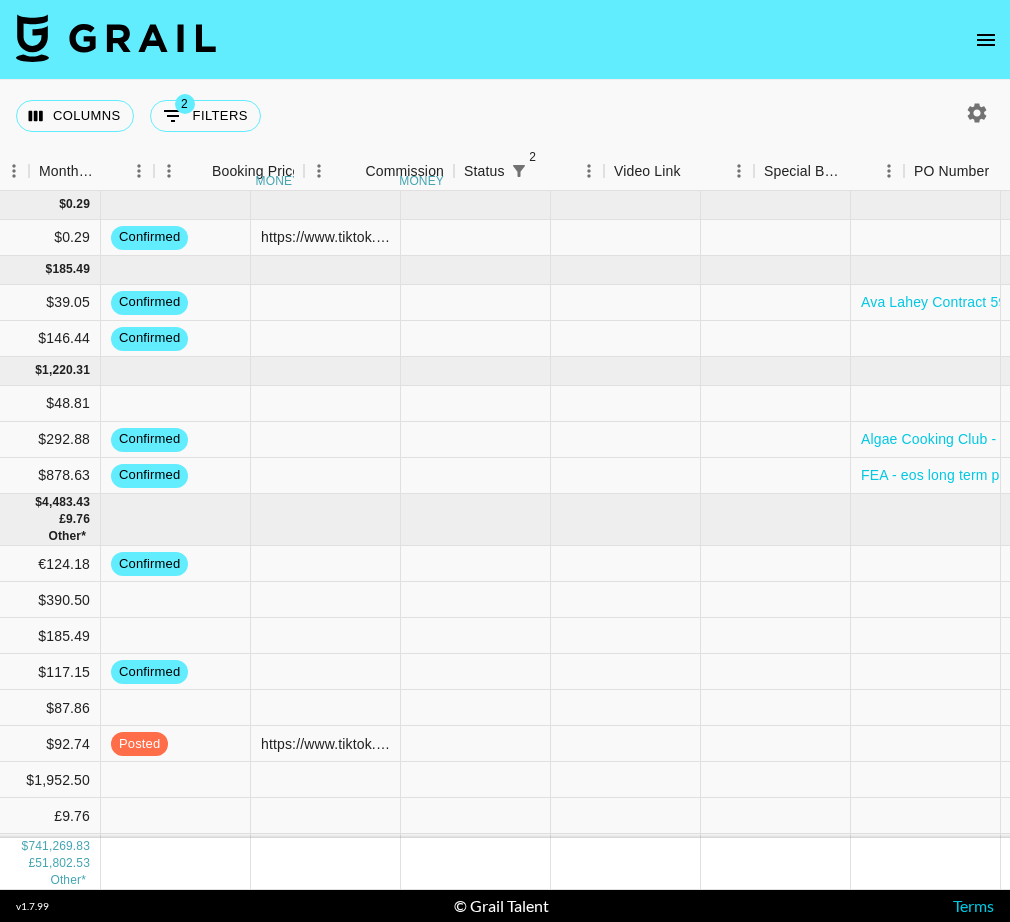 scroll, scrollTop: 0, scrollLeft: 492, axis: horizontal 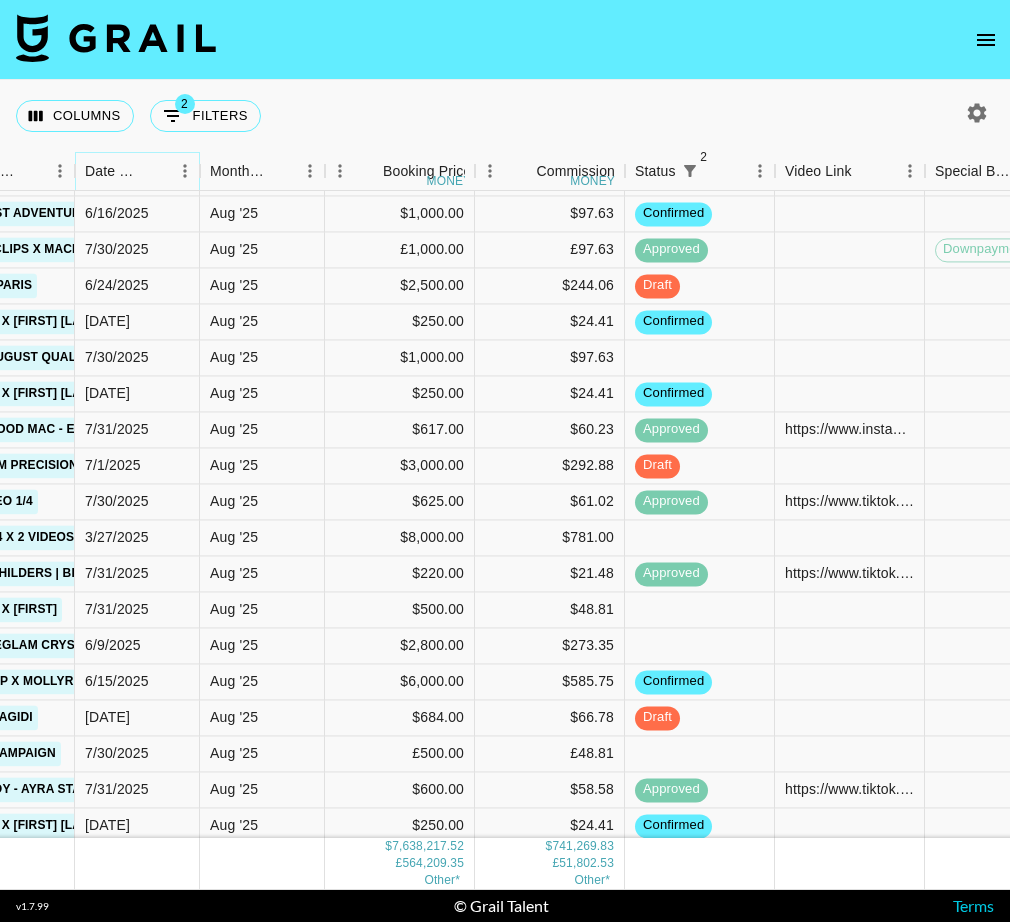 click 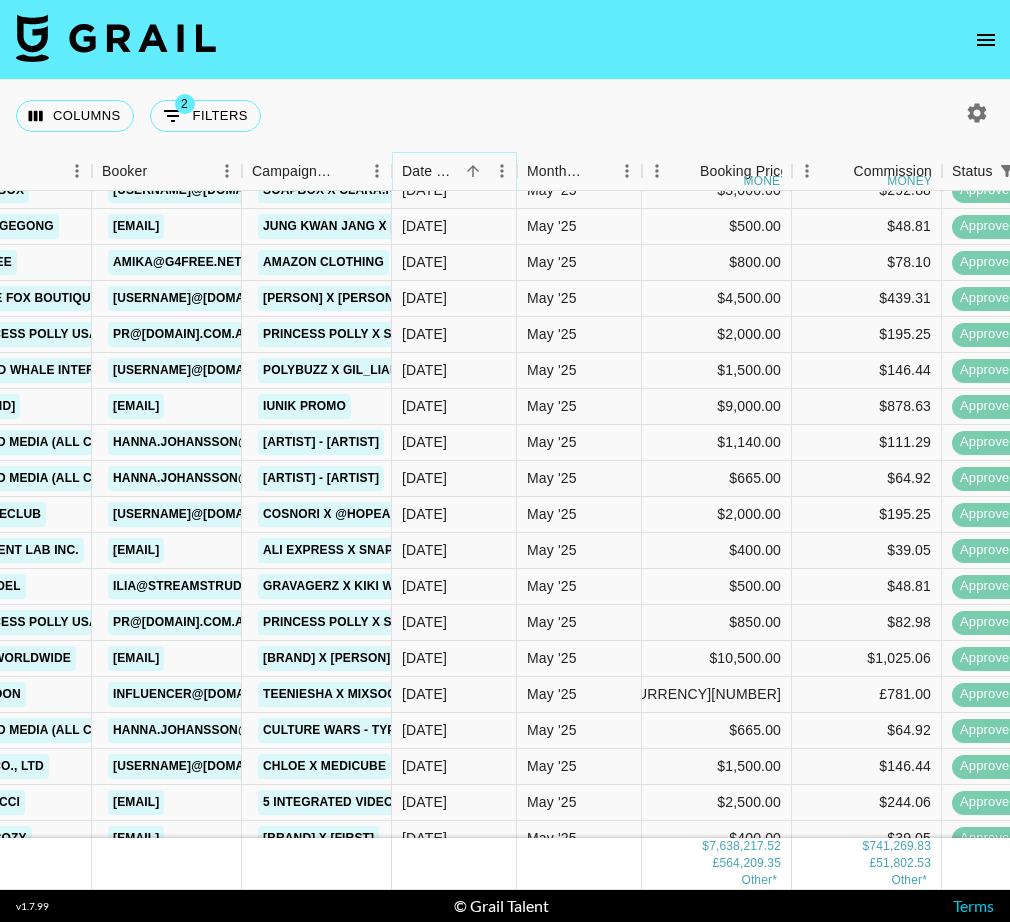 scroll, scrollTop: 6447, scrollLeft: 723, axis: both 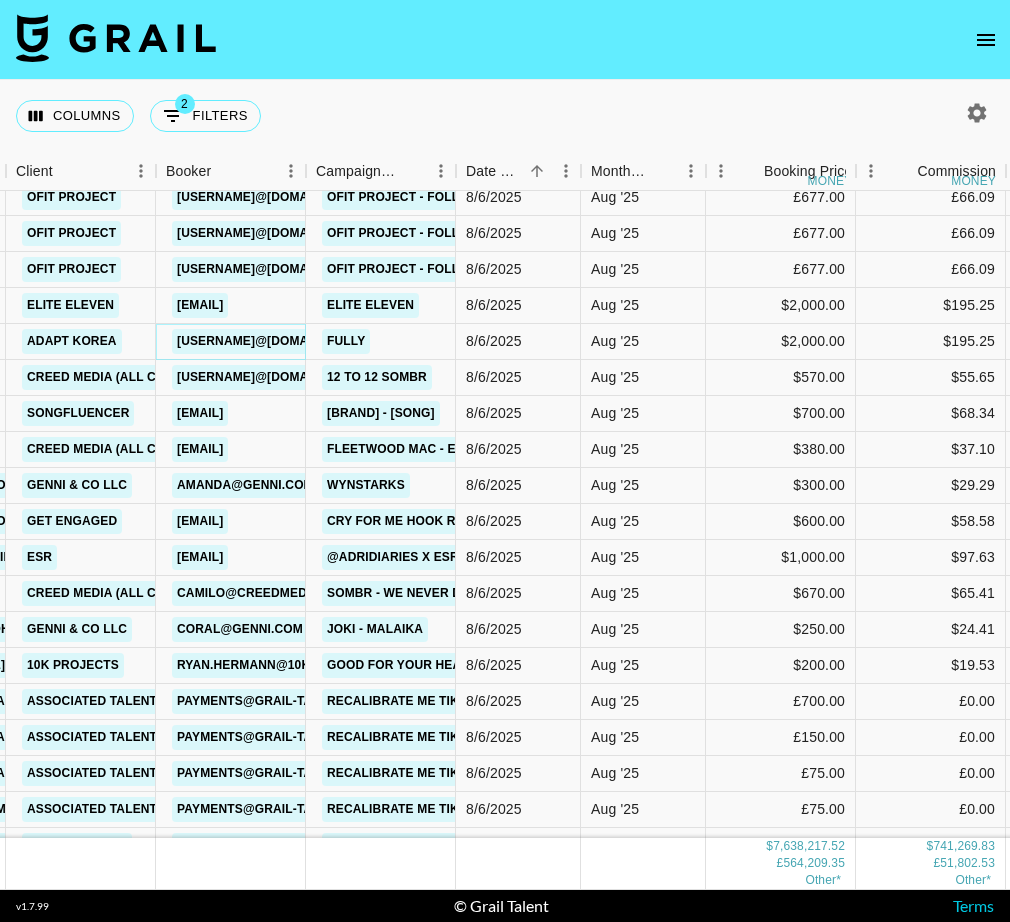 click on "jennych@adaptkorea.com" at bounding box center [251, 341] 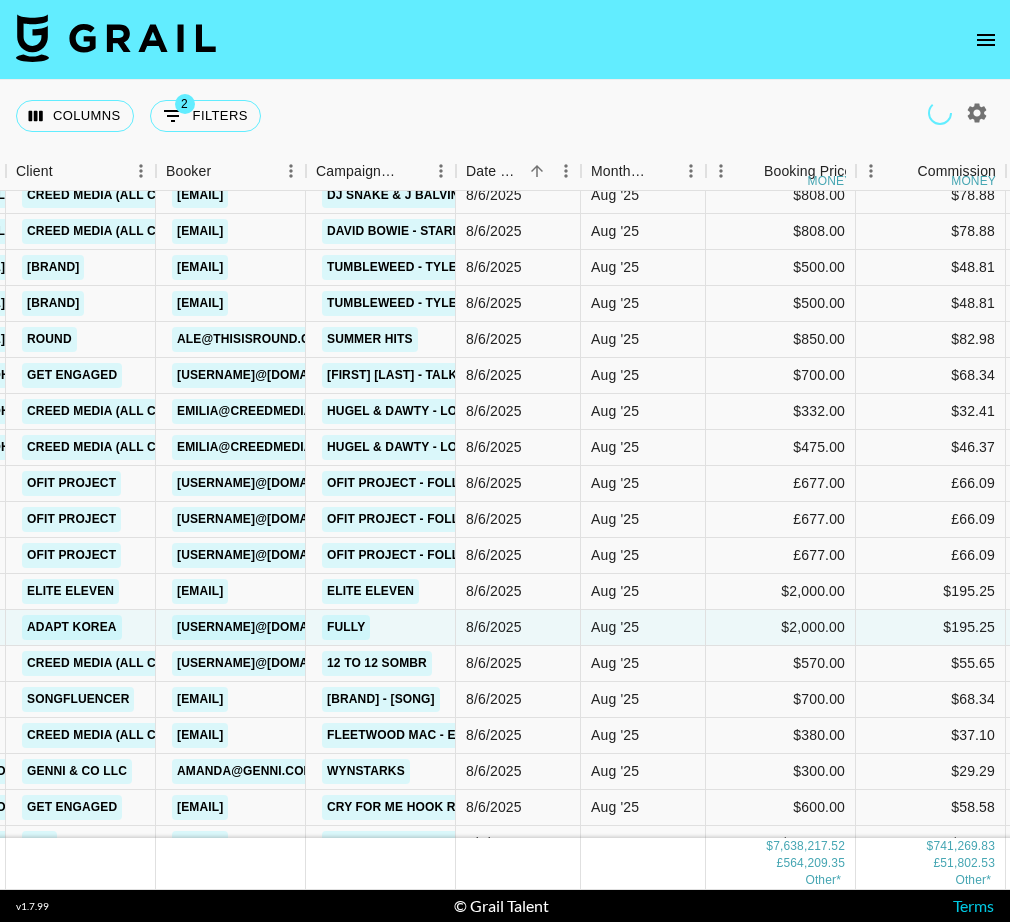 scroll, scrollTop: 210441, scrollLeft: 659, axis: both 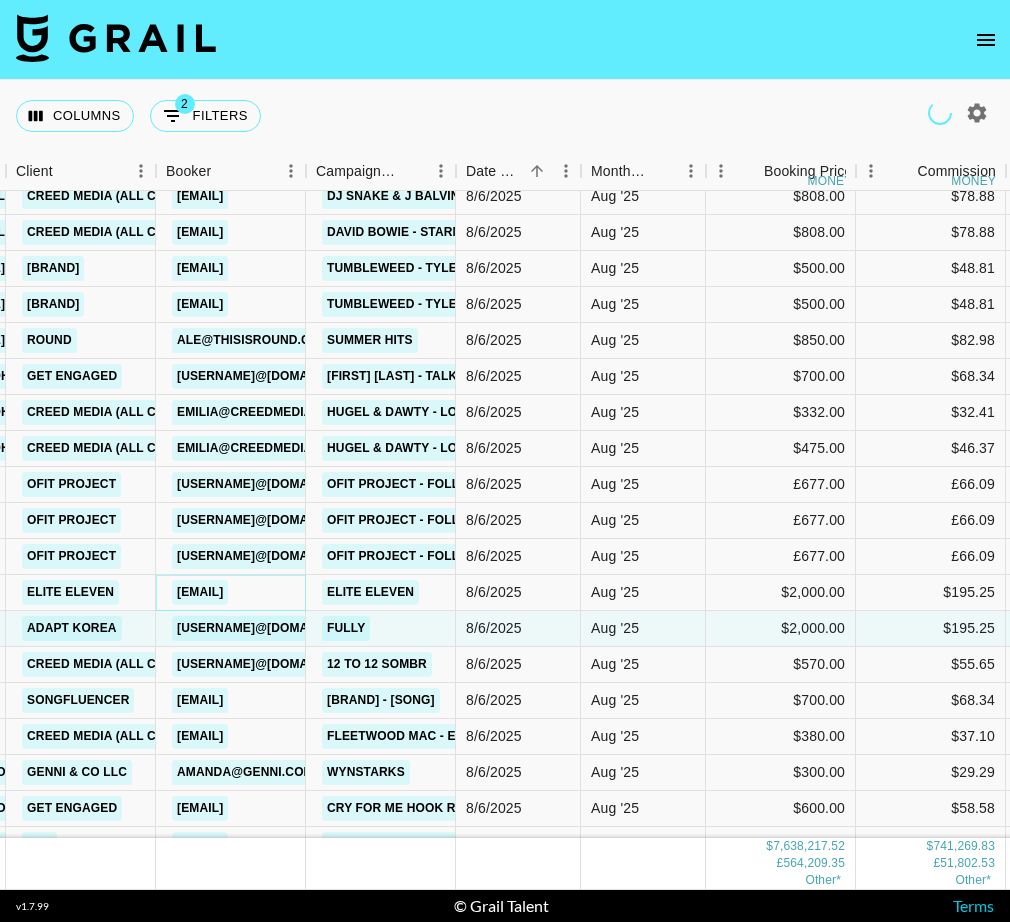 click on "tayla.gattellari@eliteeleven.com.au" at bounding box center [200, 592] 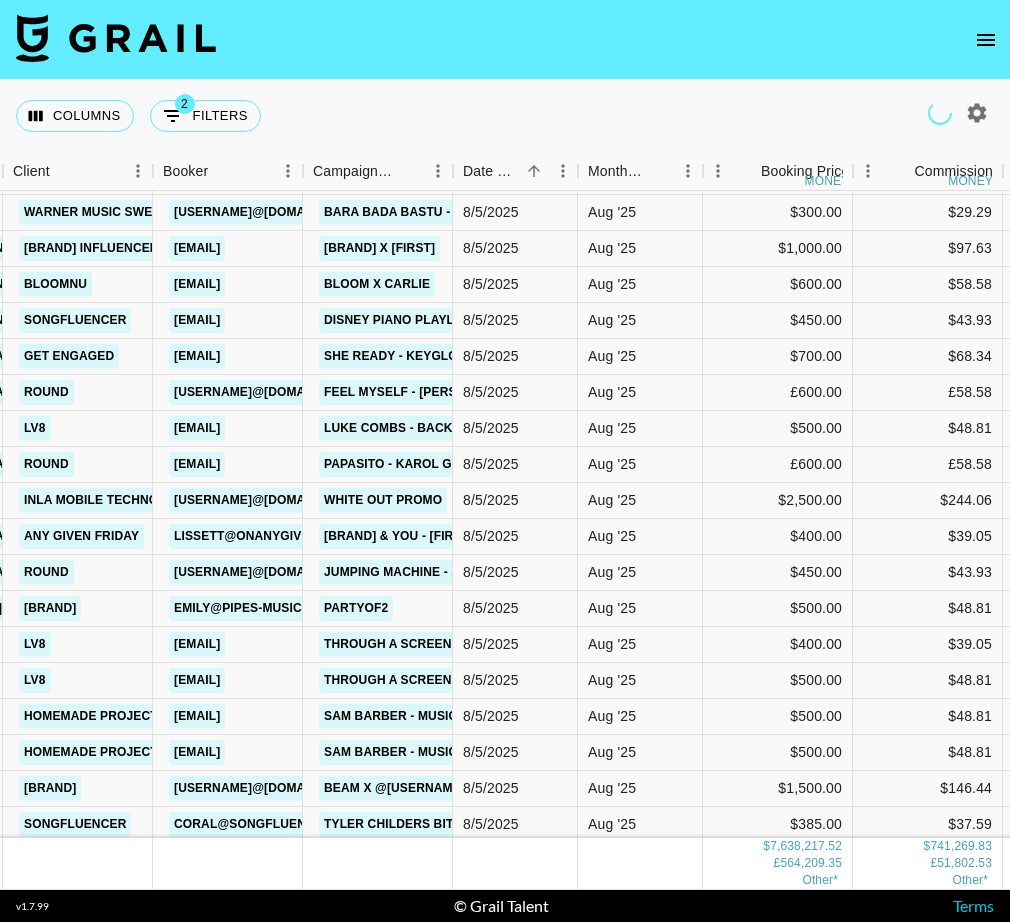 scroll, scrollTop: 209054, scrollLeft: 662, axis: both 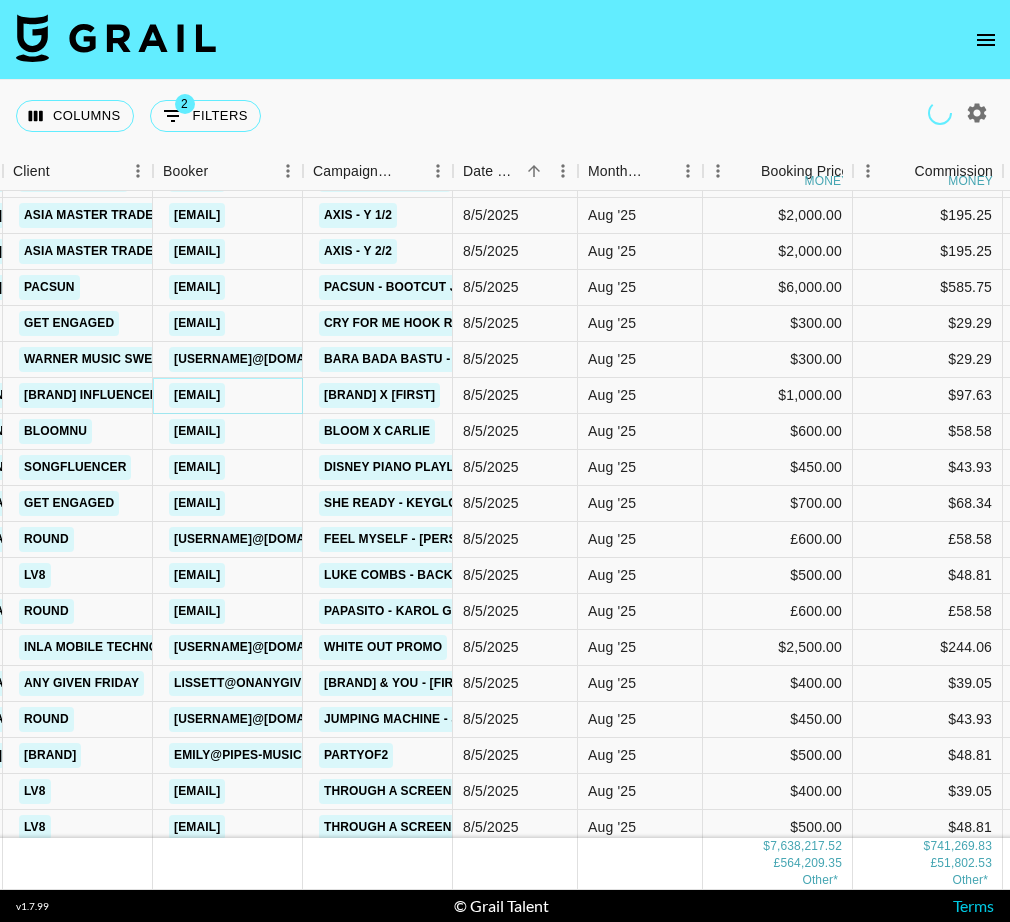 click on "cookie@amwinfluencers.com" at bounding box center [197, 395] 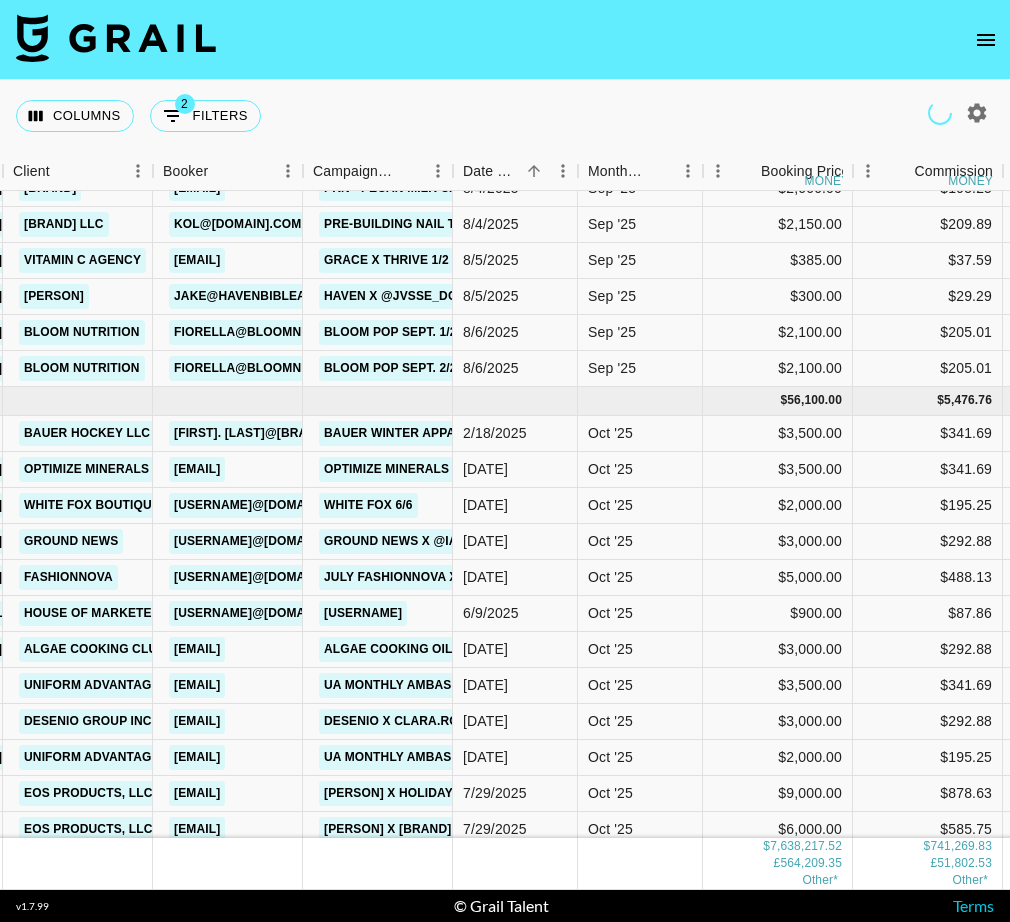 scroll, scrollTop: 213647, scrollLeft: 662, axis: both 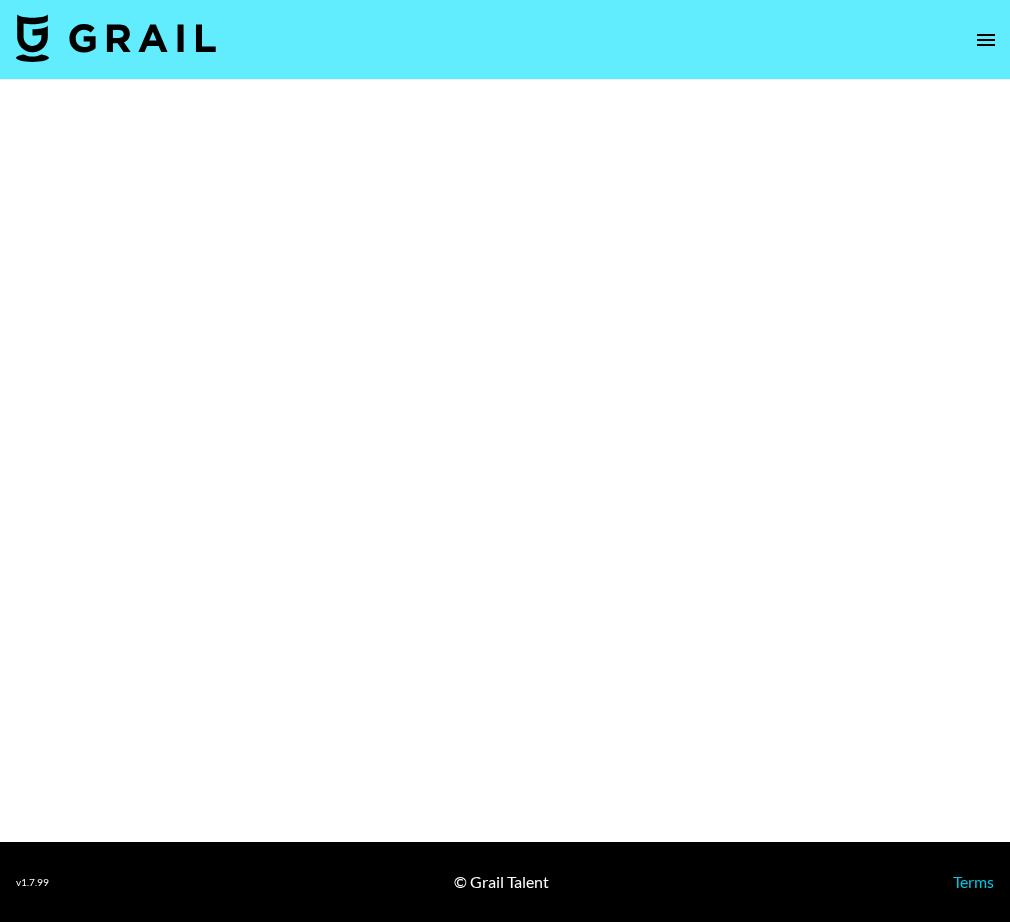 select on "Brand" 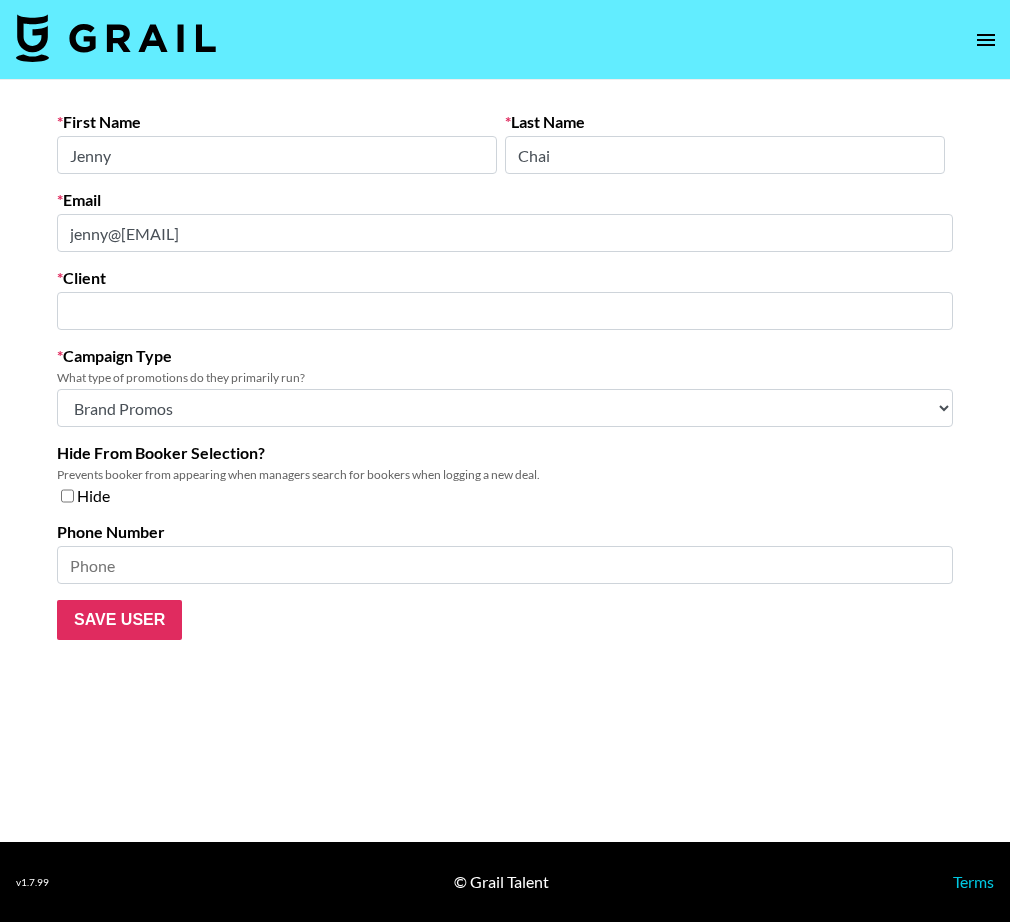 type on "adapt korea" 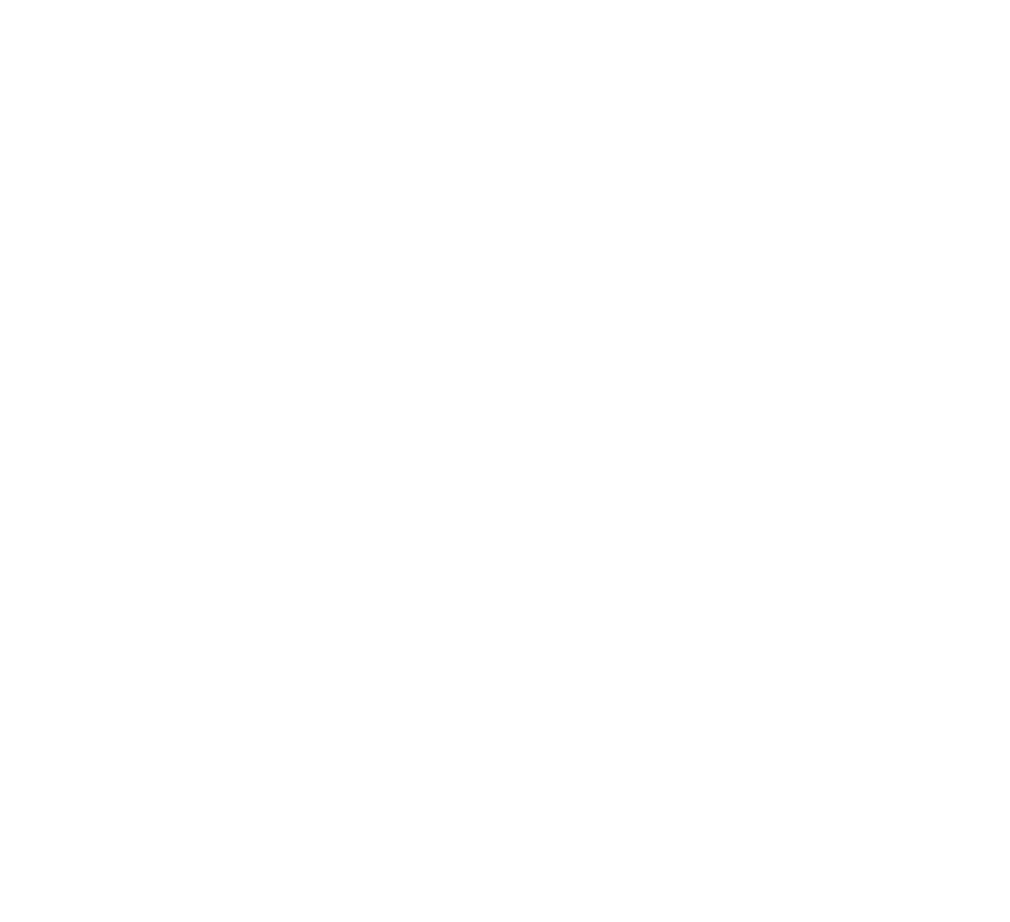 scroll, scrollTop: 0, scrollLeft: 0, axis: both 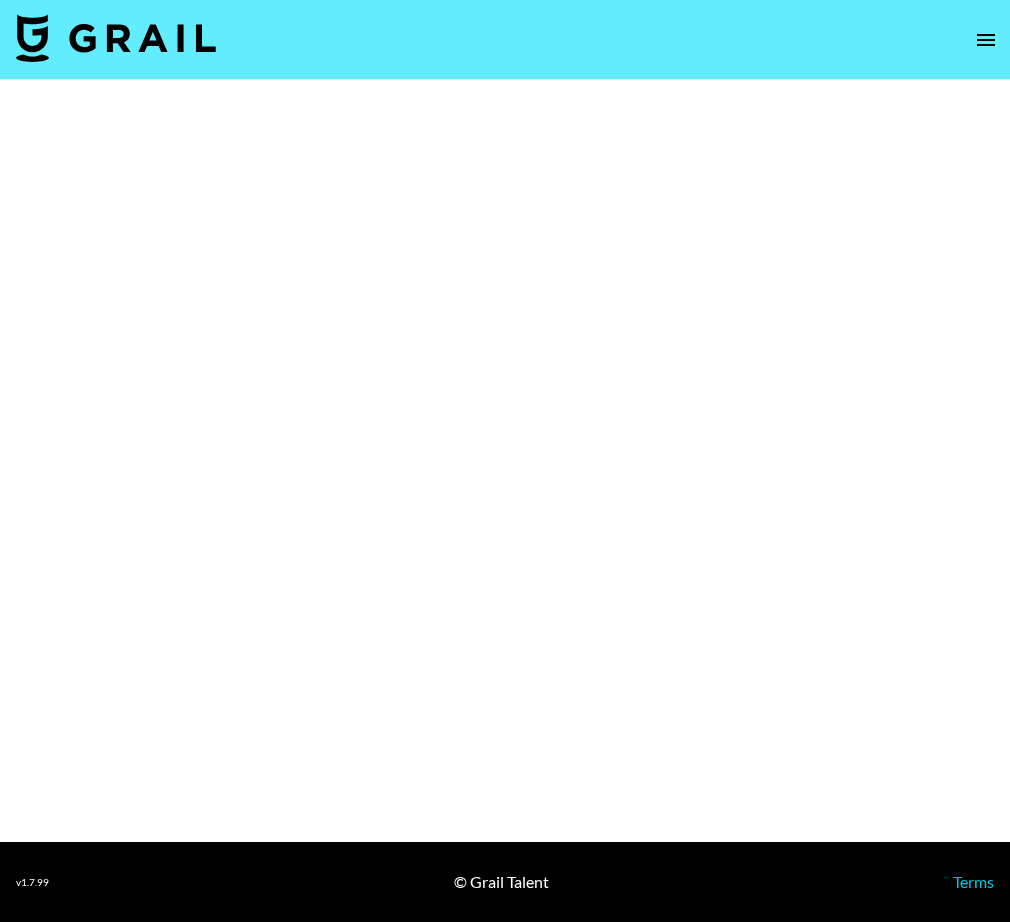select on "Brand" 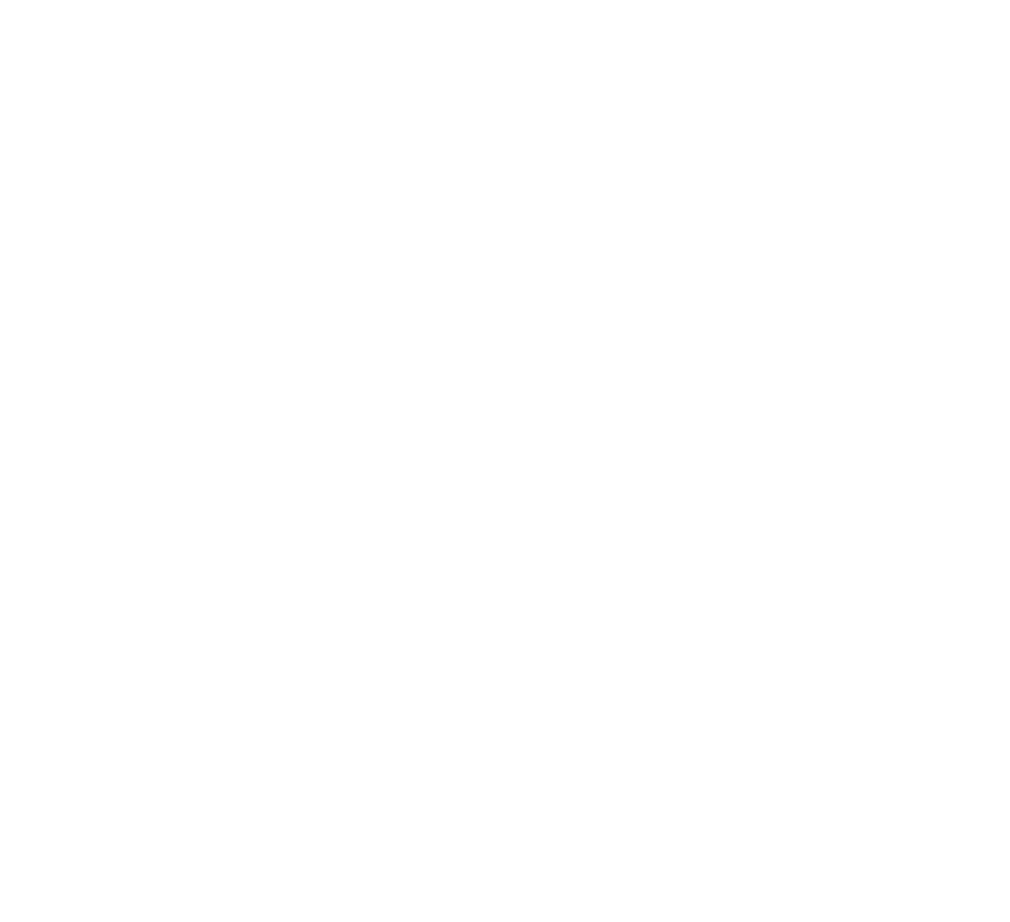 scroll, scrollTop: 0, scrollLeft: 0, axis: both 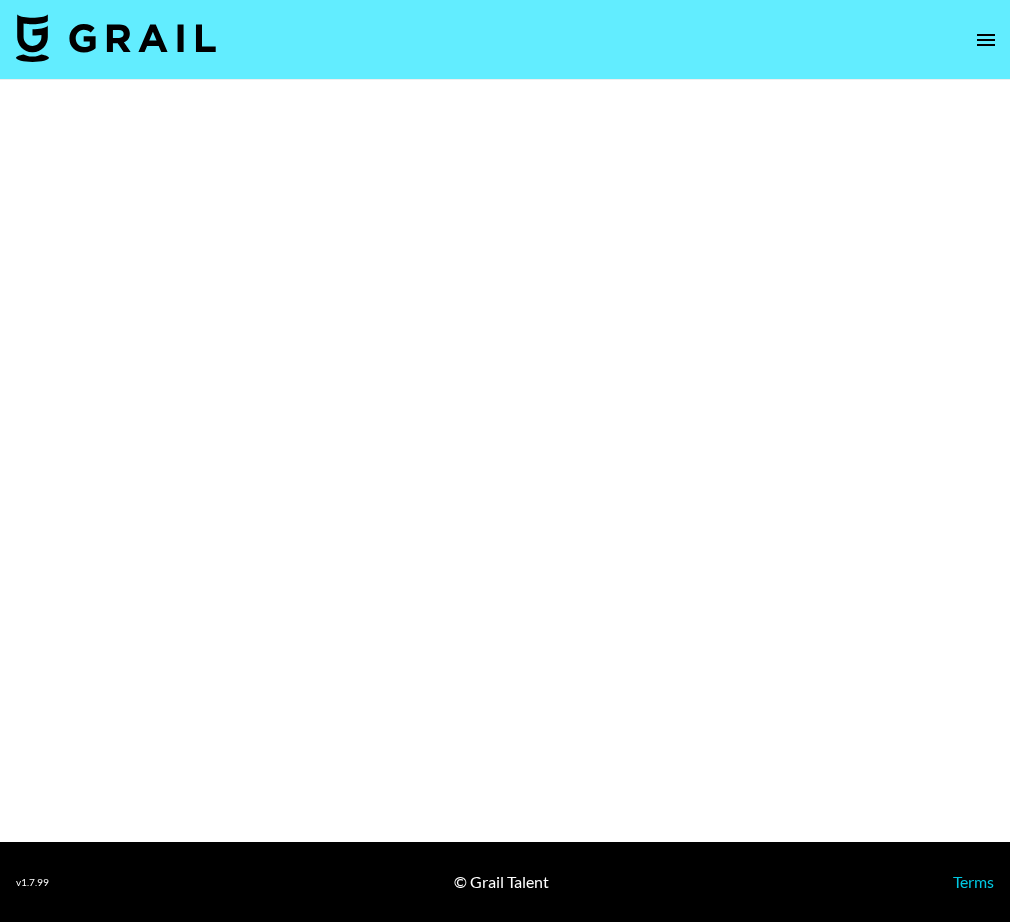 select on "Brand" 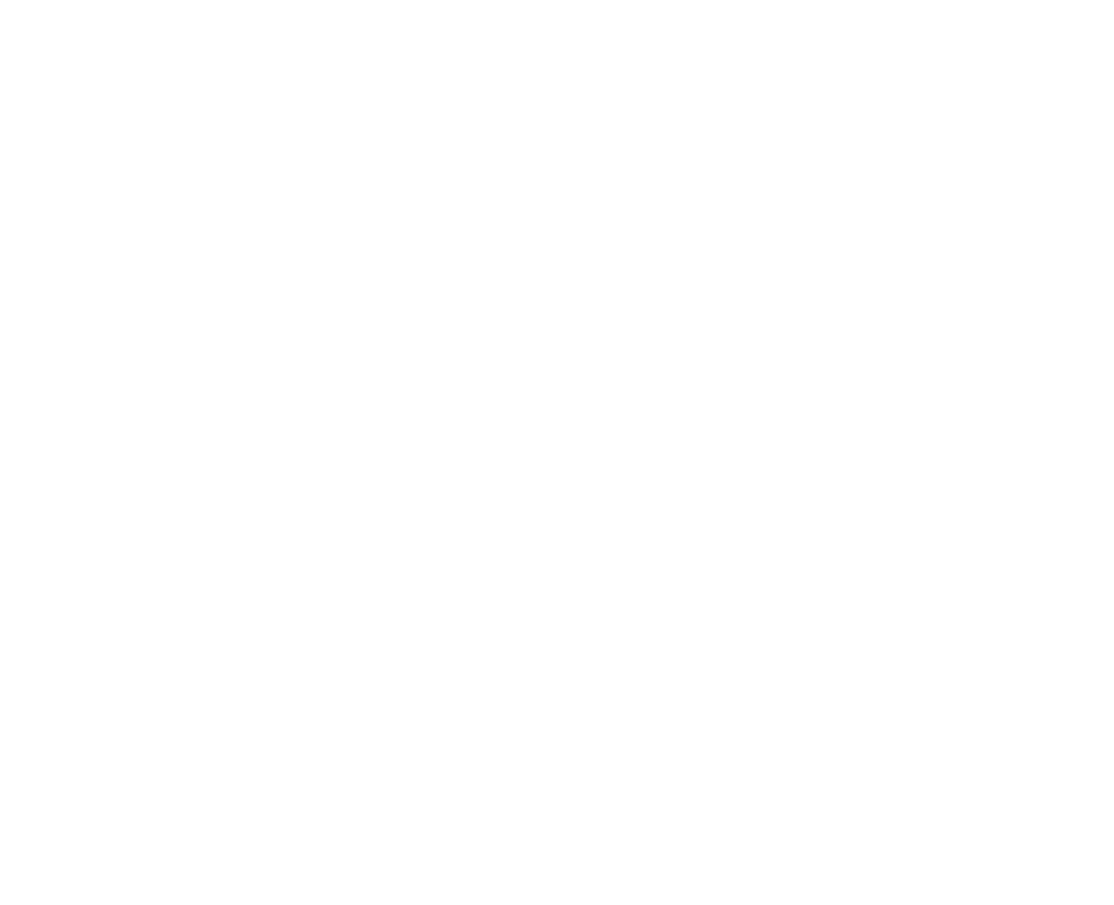 scroll, scrollTop: 0, scrollLeft: 0, axis: both 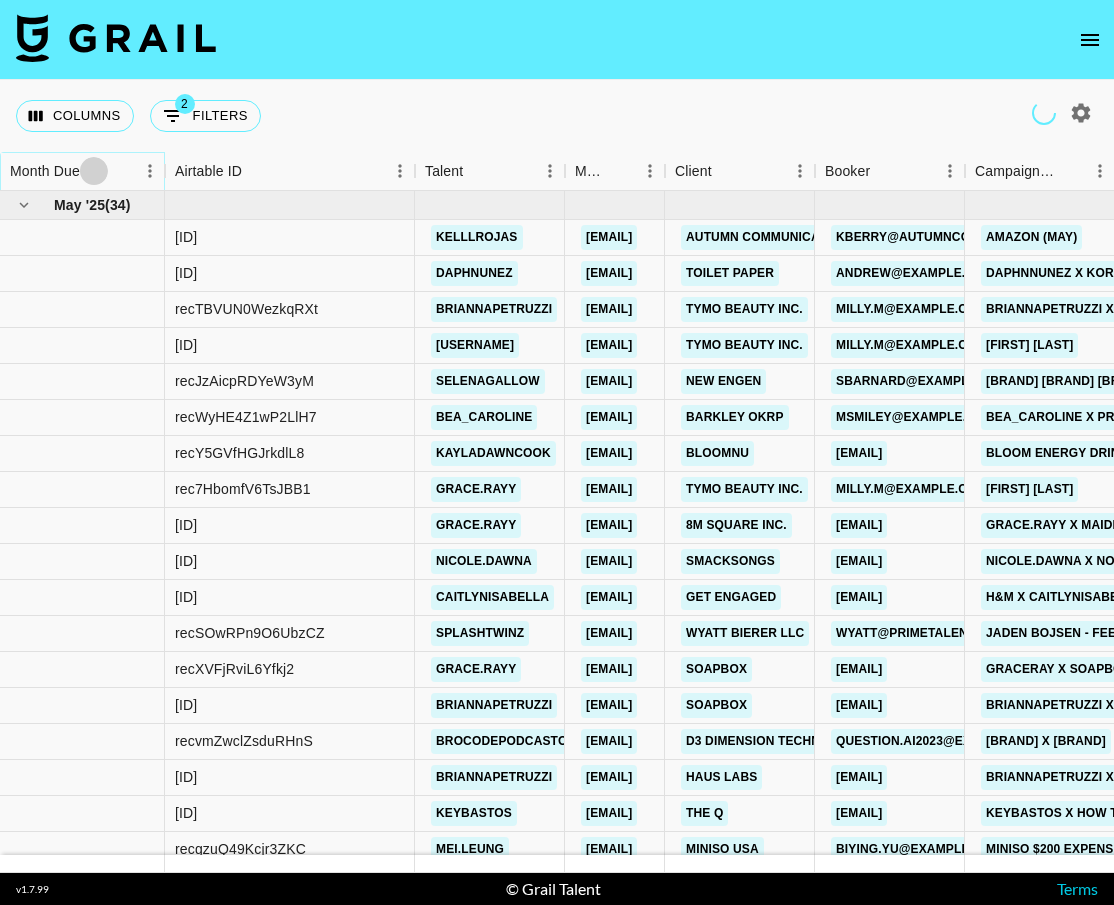 click at bounding box center [94, 171] 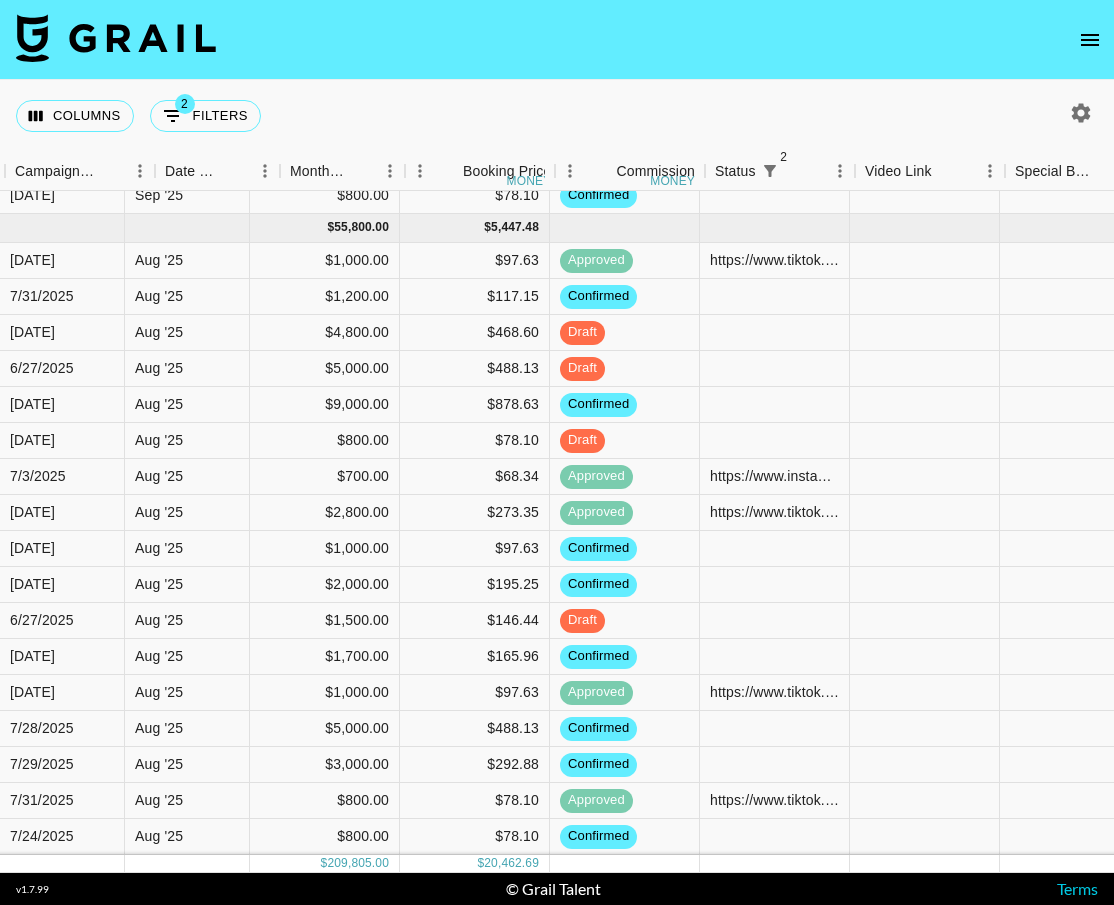 scroll, scrollTop: 78, scrollLeft: 1164, axis: both 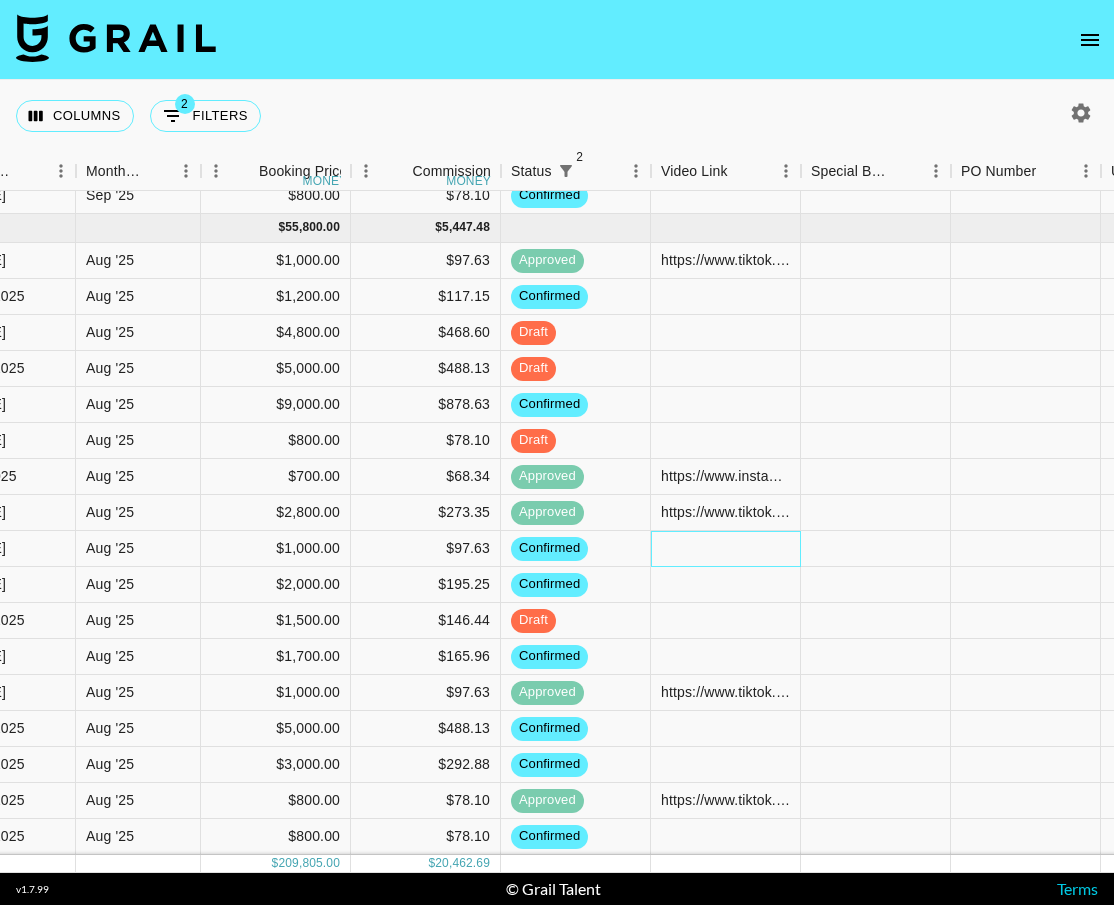 click at bounding box center (726, 549) 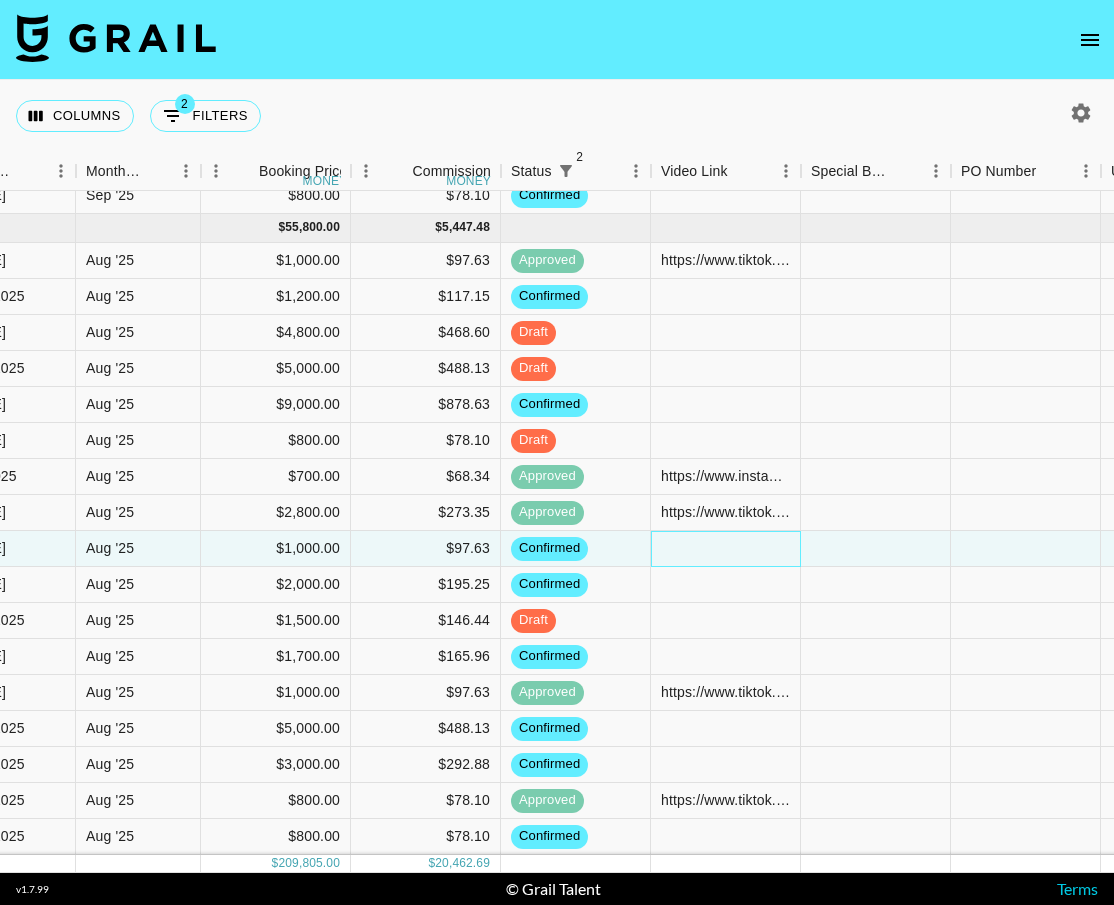 click at bounding box center [726, 549] 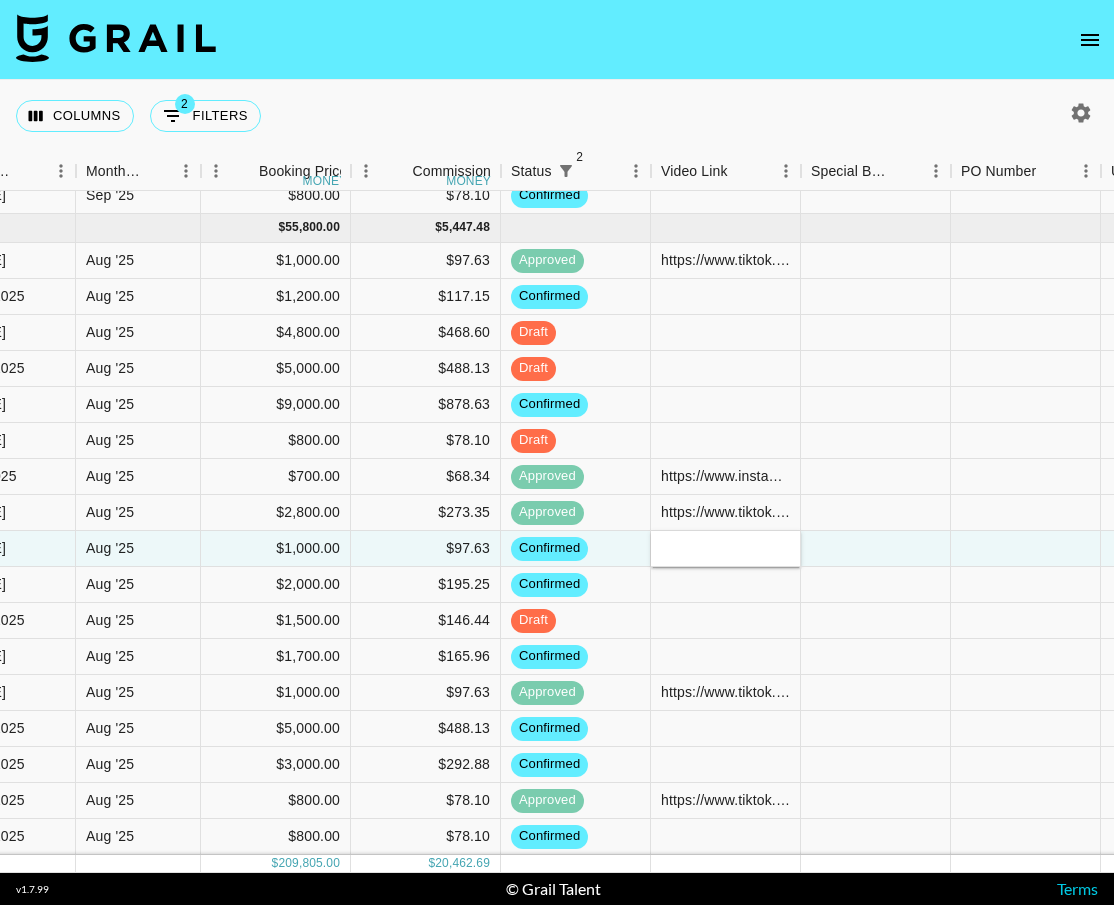 type on "https://www.tiktok.com/@jaydan.berry/video/7535525485657230623?_r=1&_t=ZP-8yendJebi0t" 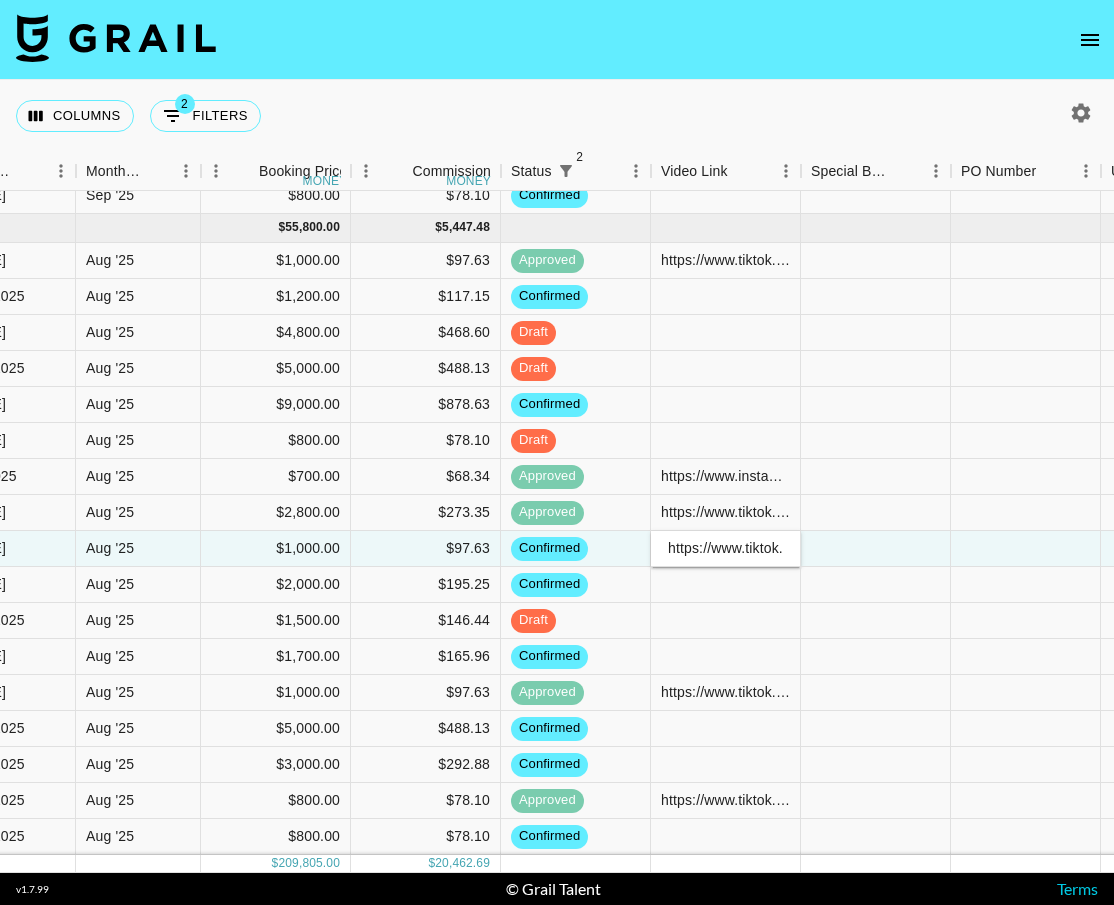scroll, scrollTop: 0, scrollLeft: 484, axis: horizontal 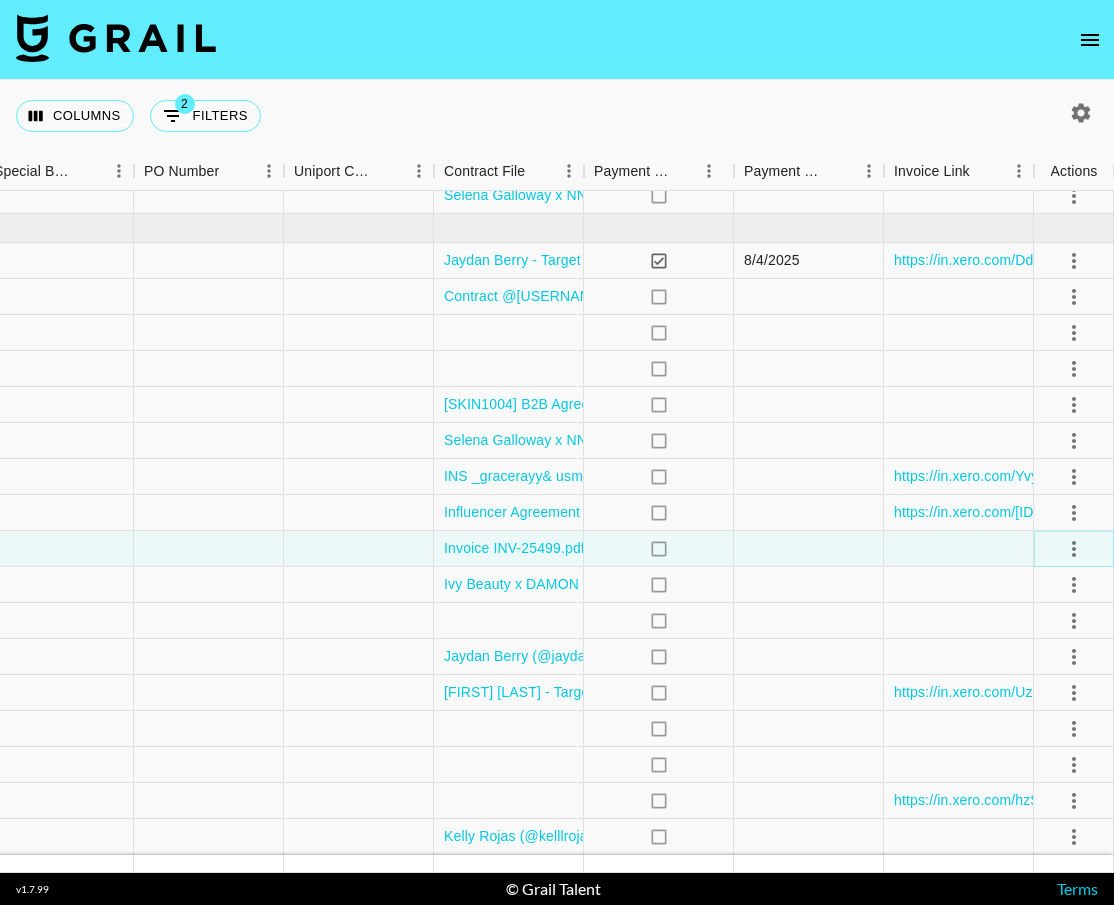 click 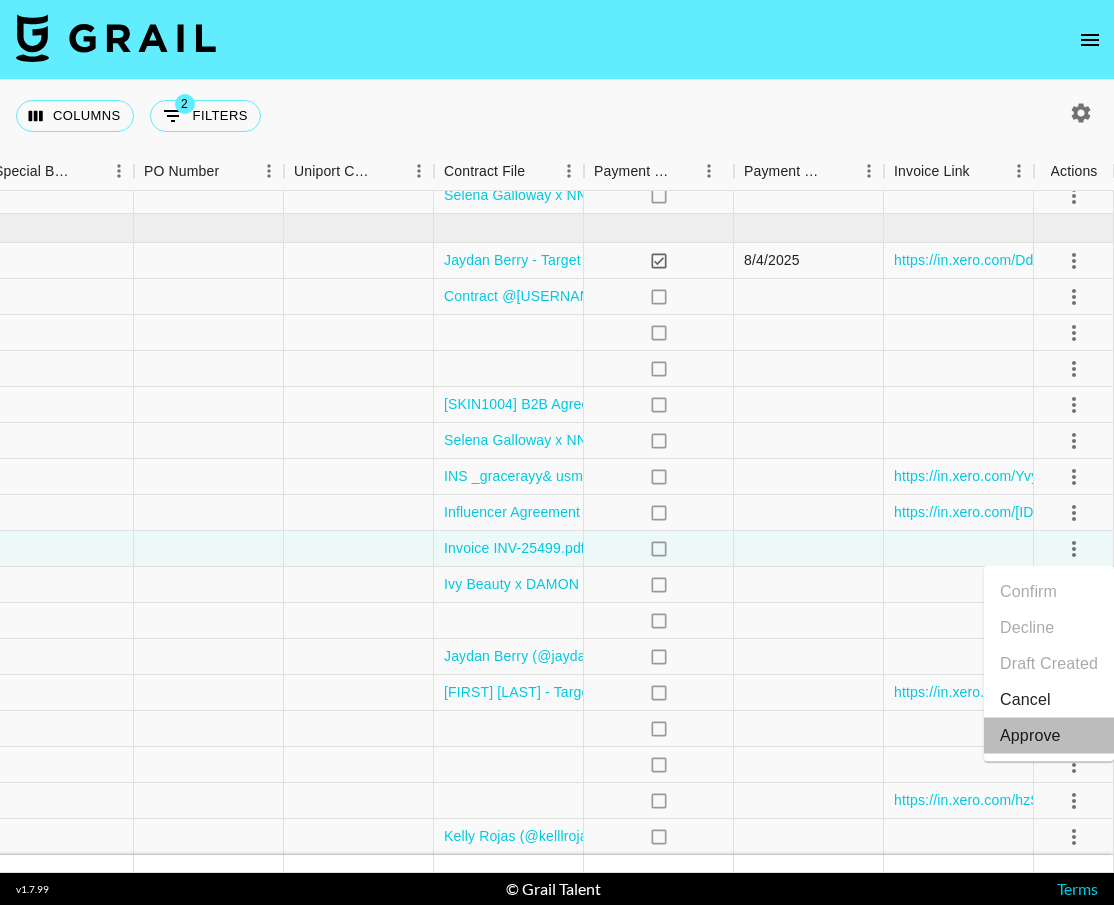 click on "Approve" at bounding box center (1030, 736) 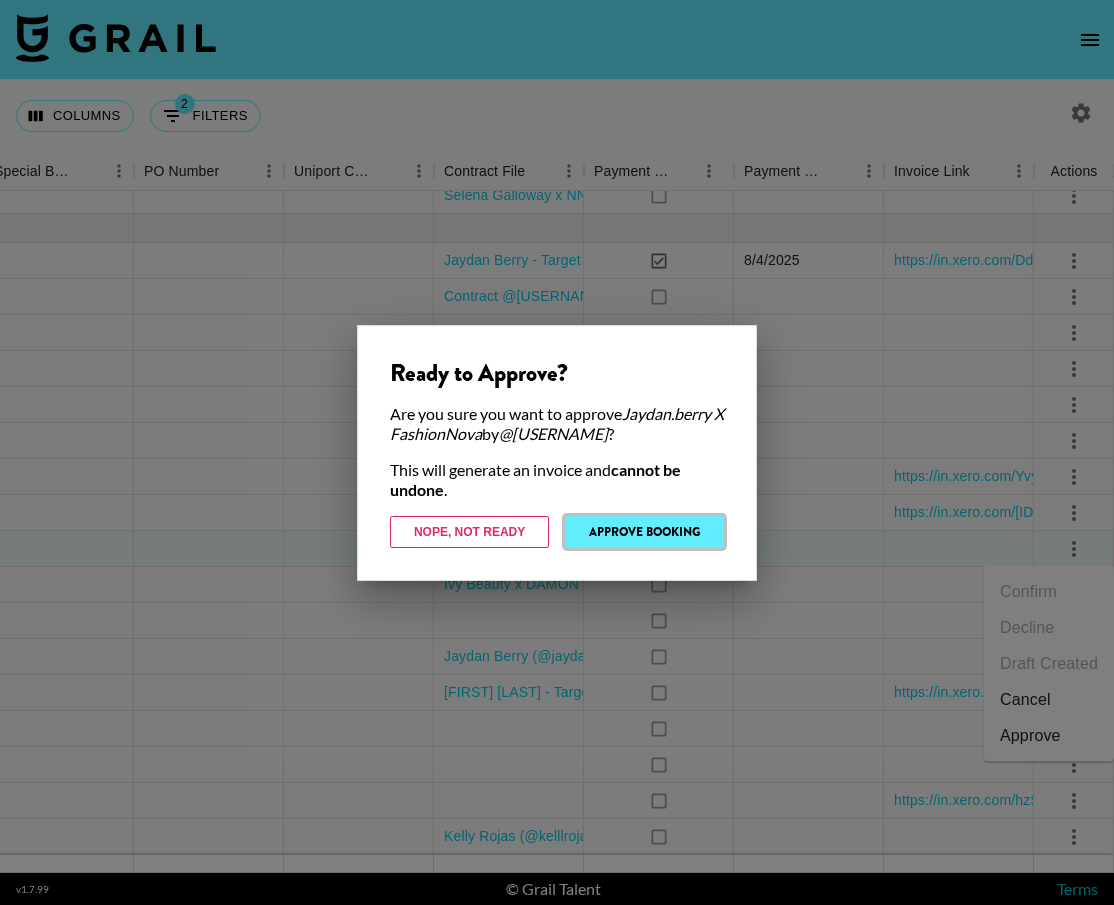 click on "Approve Booking" at bounding box center [644, 532] 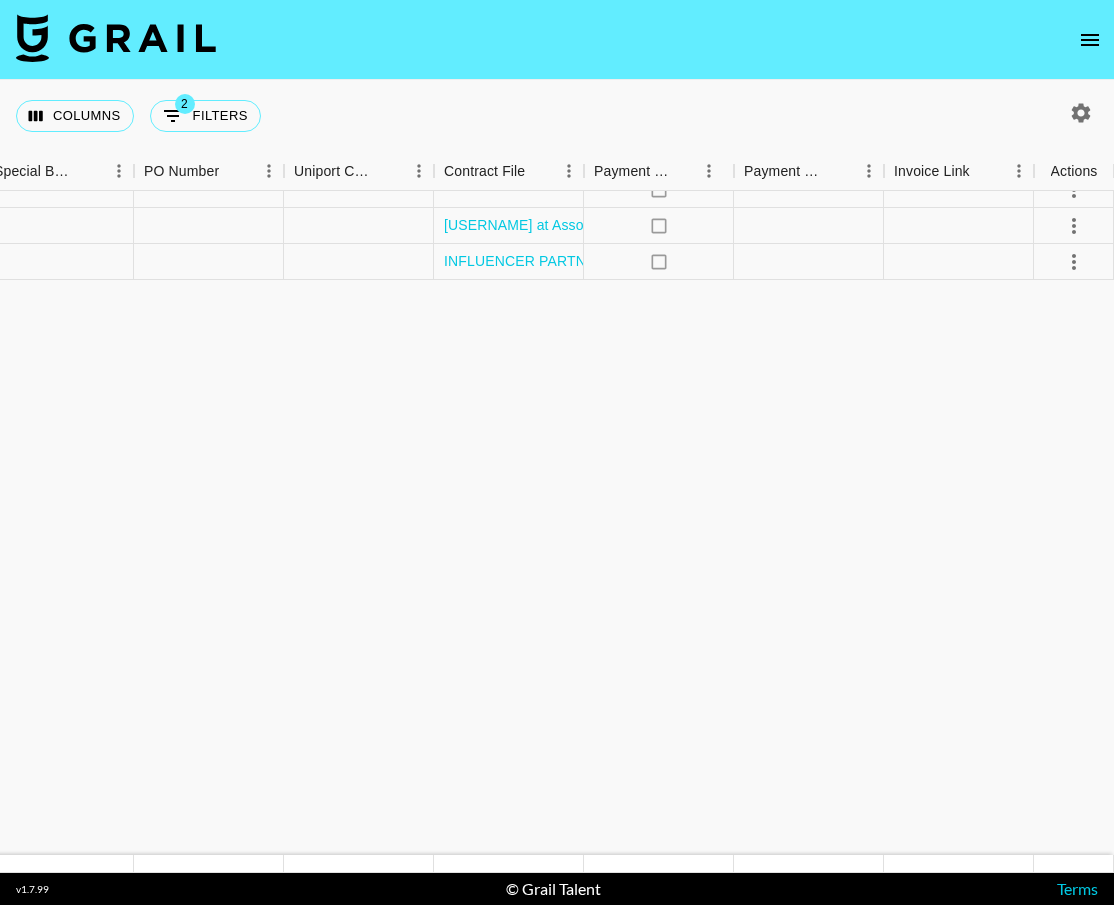 scroll, scrollTop: 0, scrollLeft: 1981, axis: horizontal 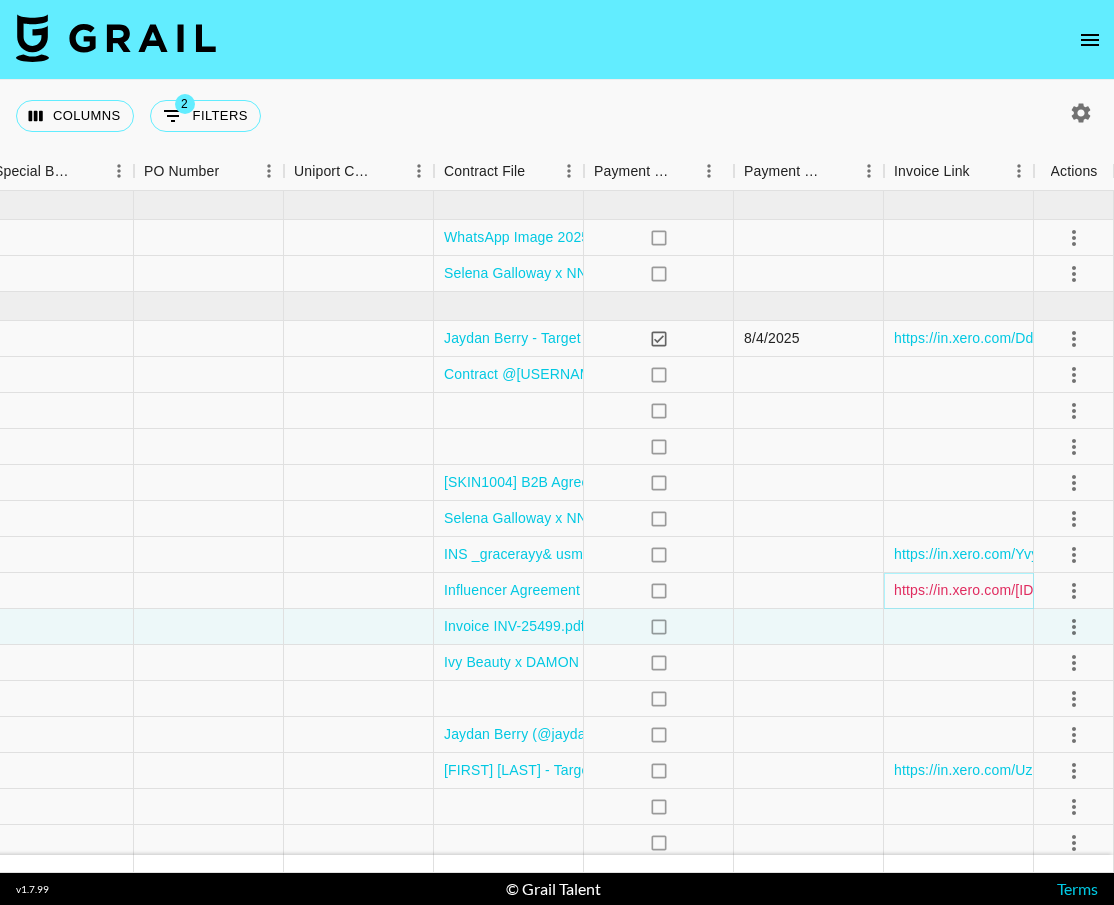 click on "[PERSON]" at bounding box center [966, 590] 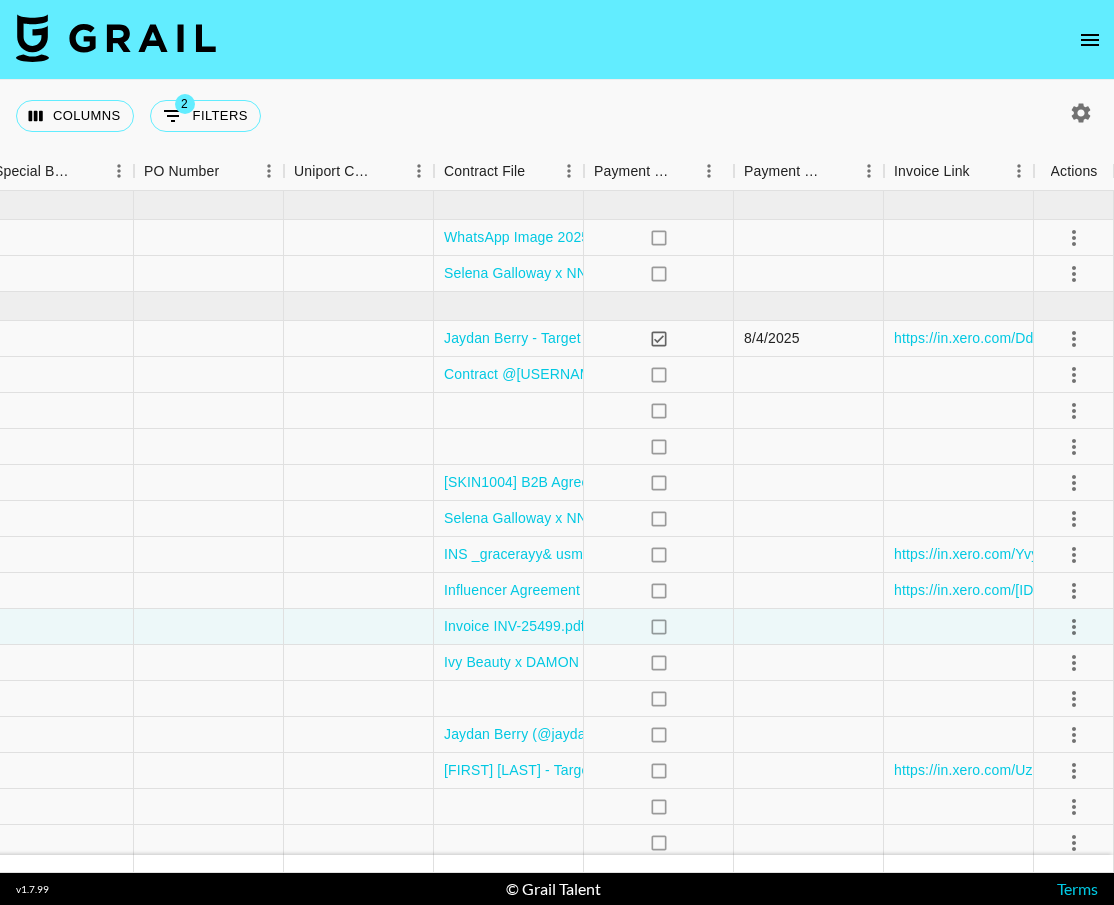 click on "Columns 2 Filters + Booking" at bounding box center [557, 116] 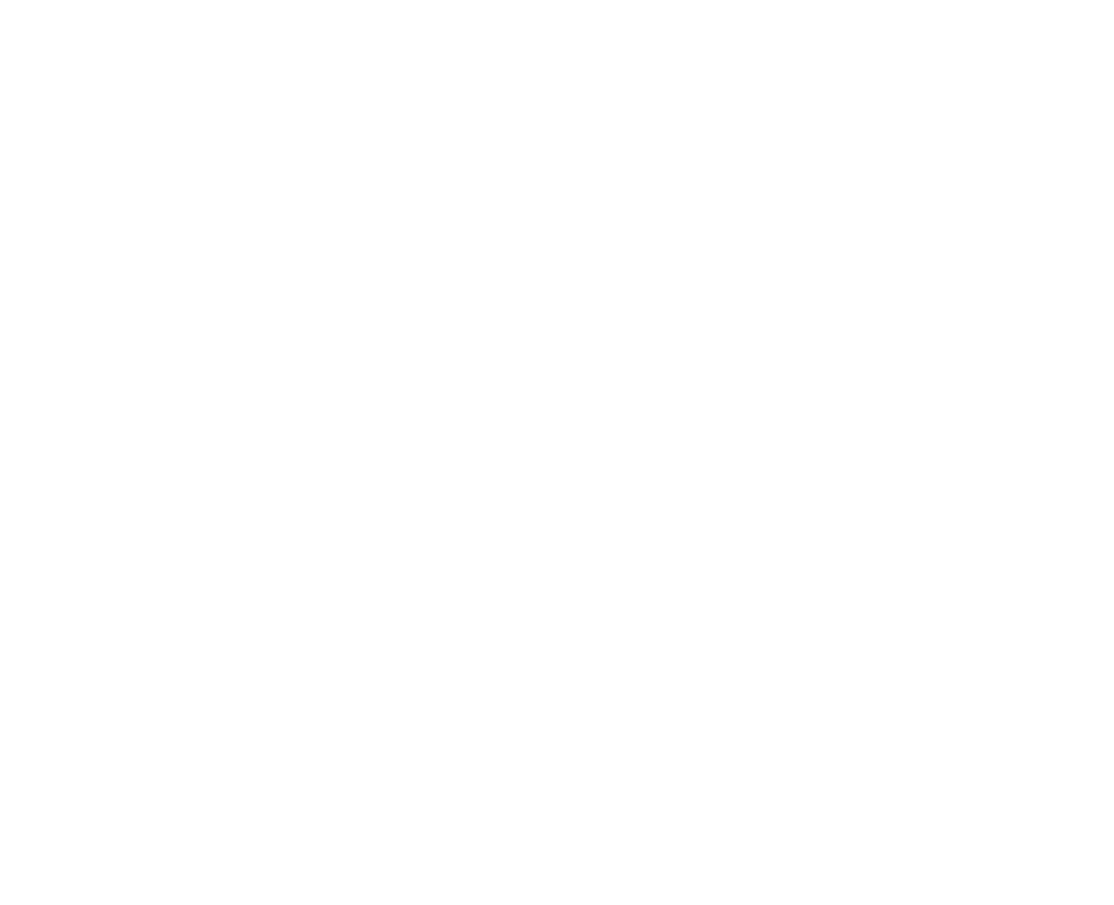 scroll, scrollTop: 0, scrollLeft: 0, axis: both 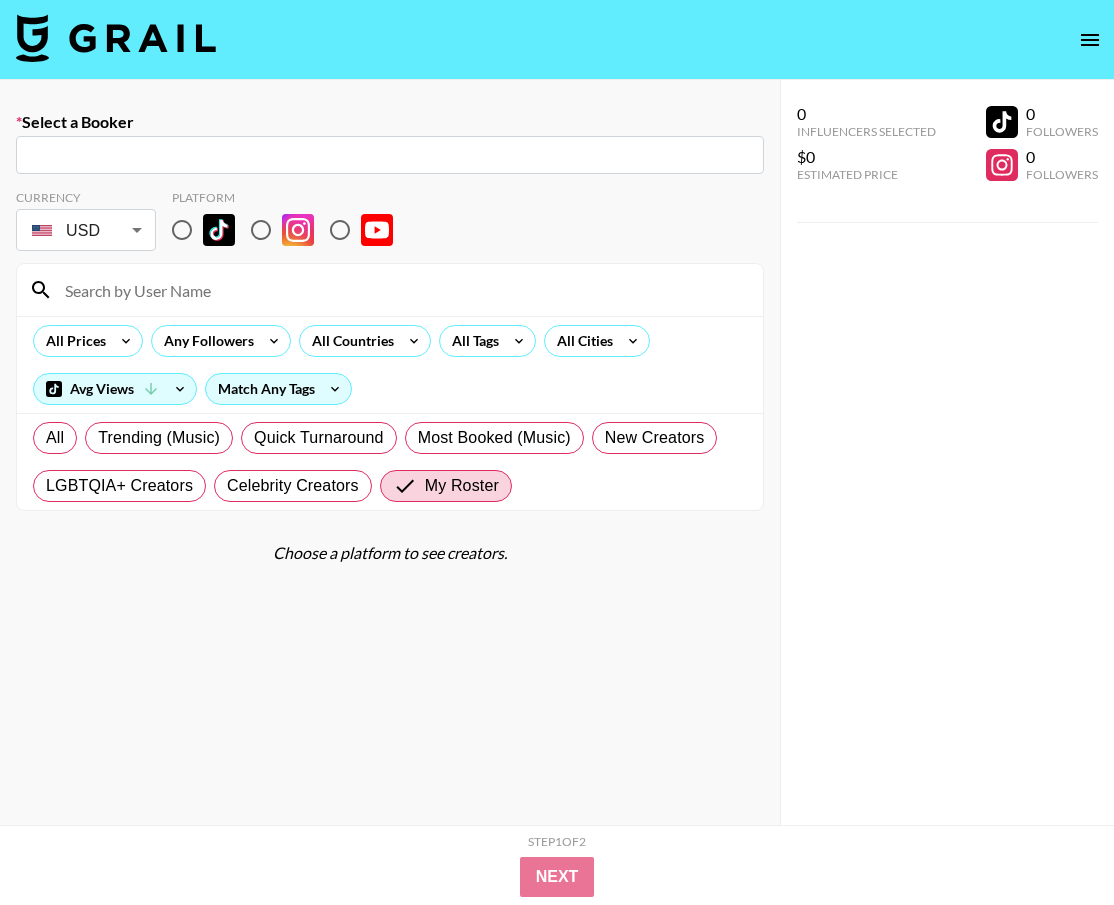 click at bounding box center [116, 38] 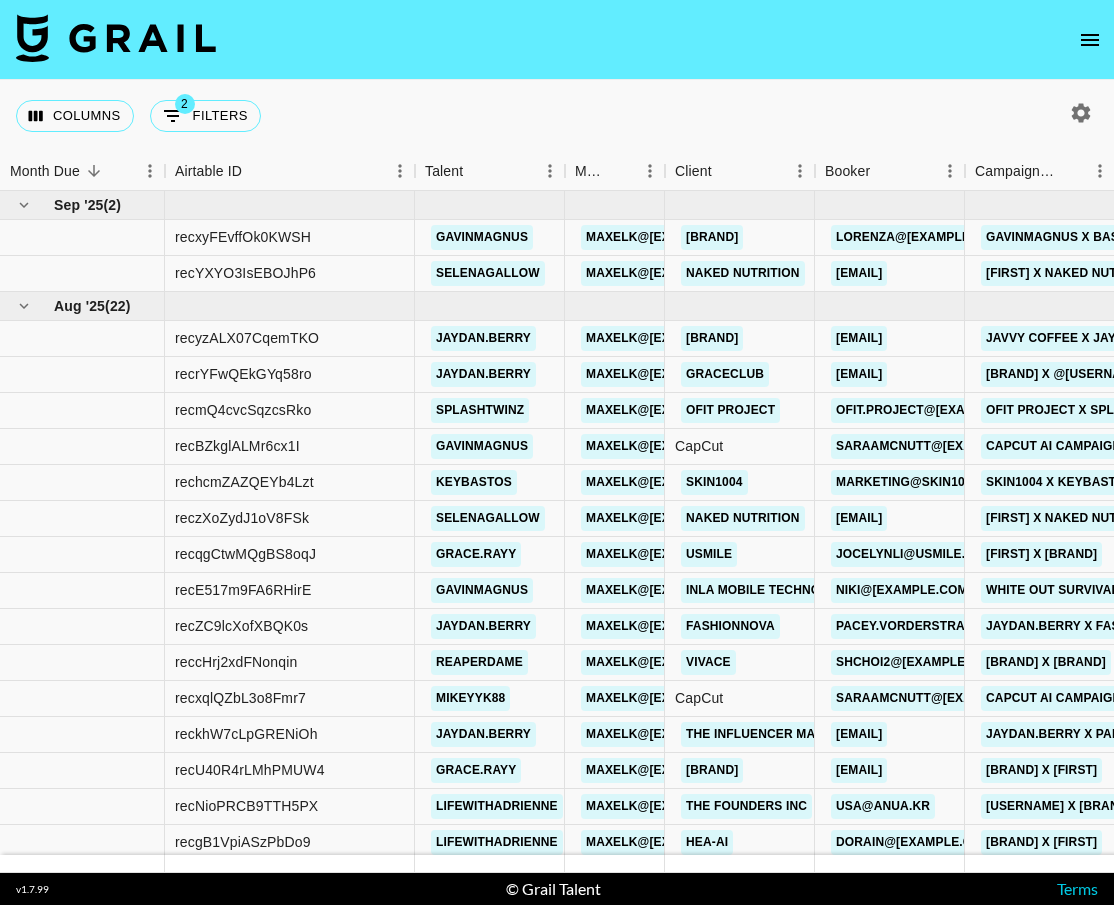 click at bounding box center [557, 40] 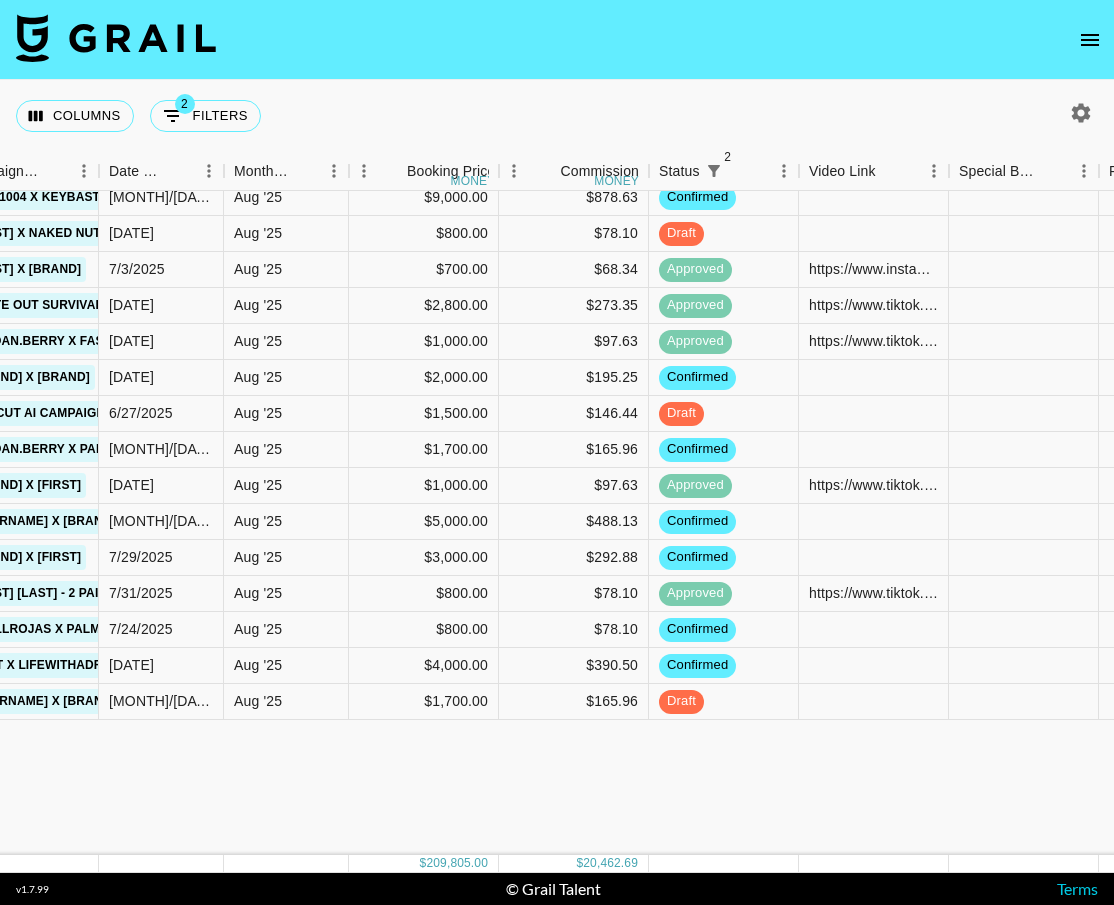 scroll, scrollTop: 0, scrollLeft: 1016, axis: horizontal 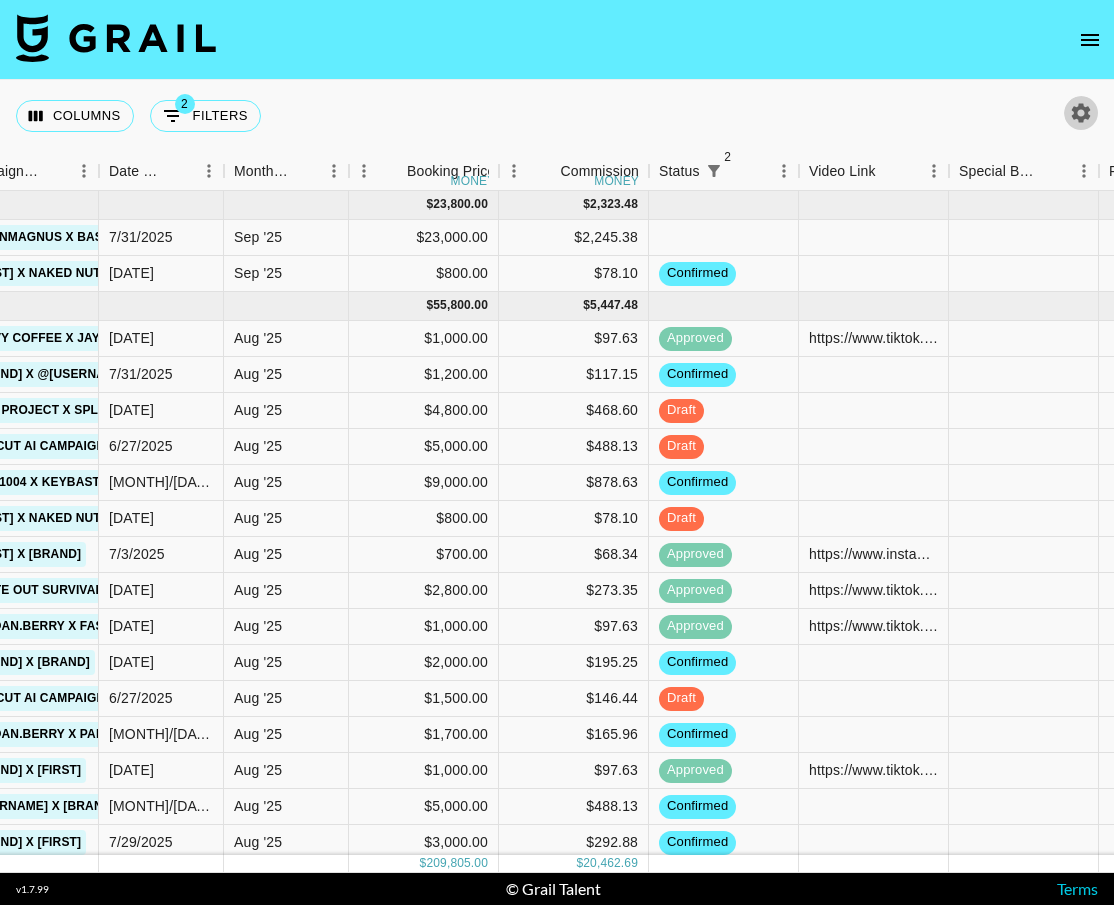 click 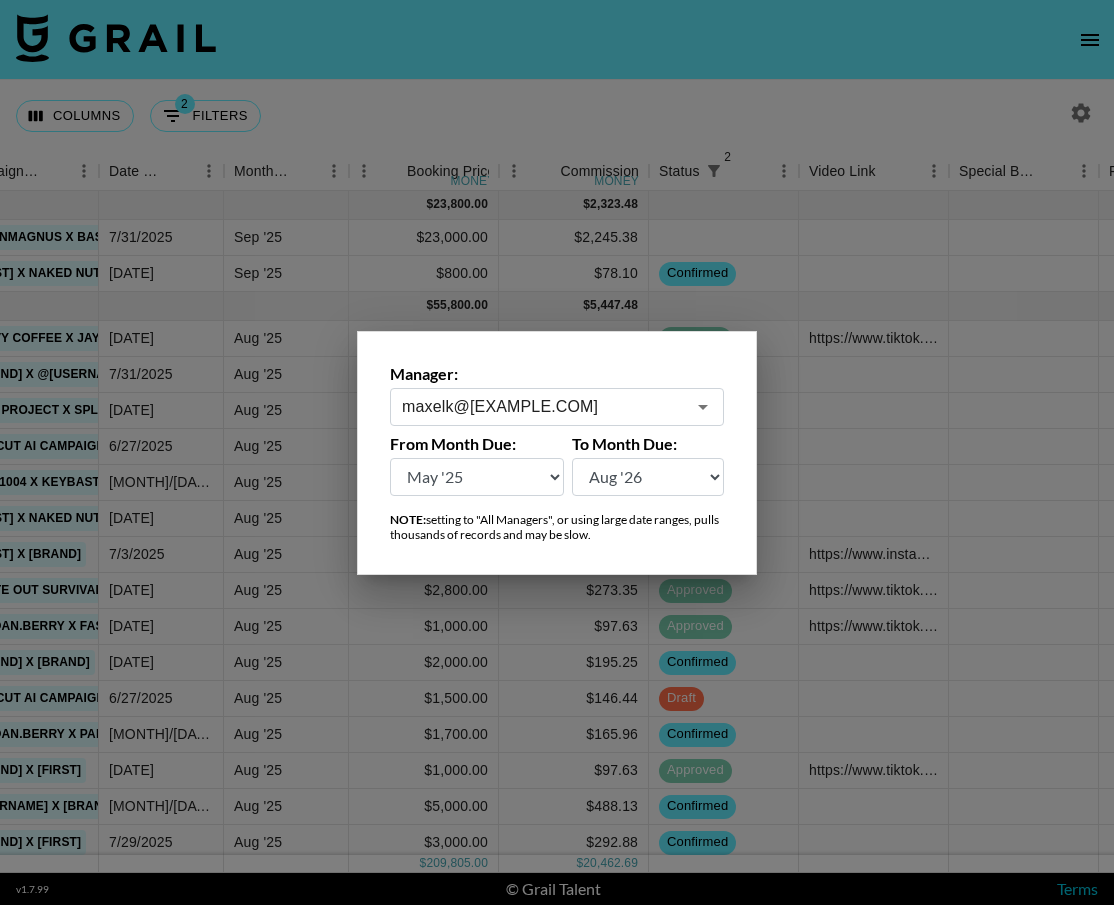 click on "maxelk@[EXAMPLE.COM]" at bounding box center [543, 406] 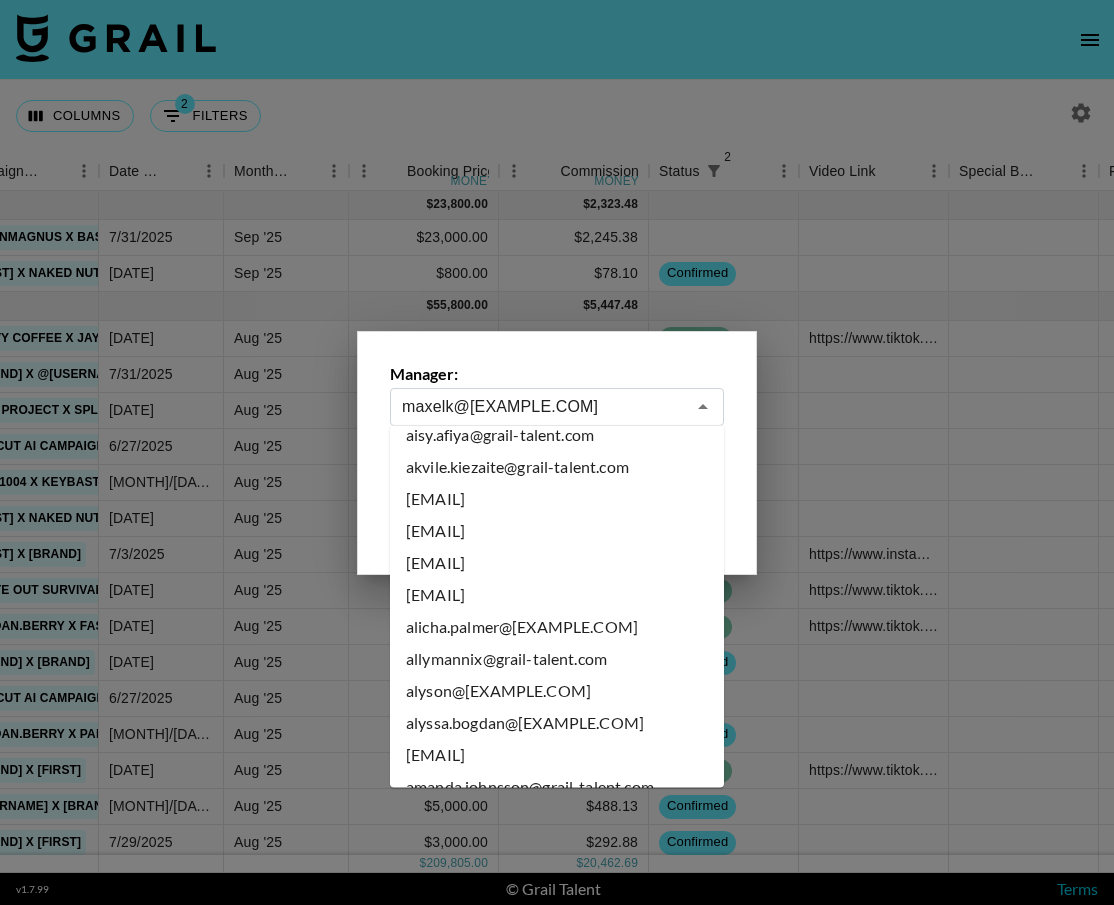 scroll, scrollTop: 0, scrollLeft: 0, axis: both 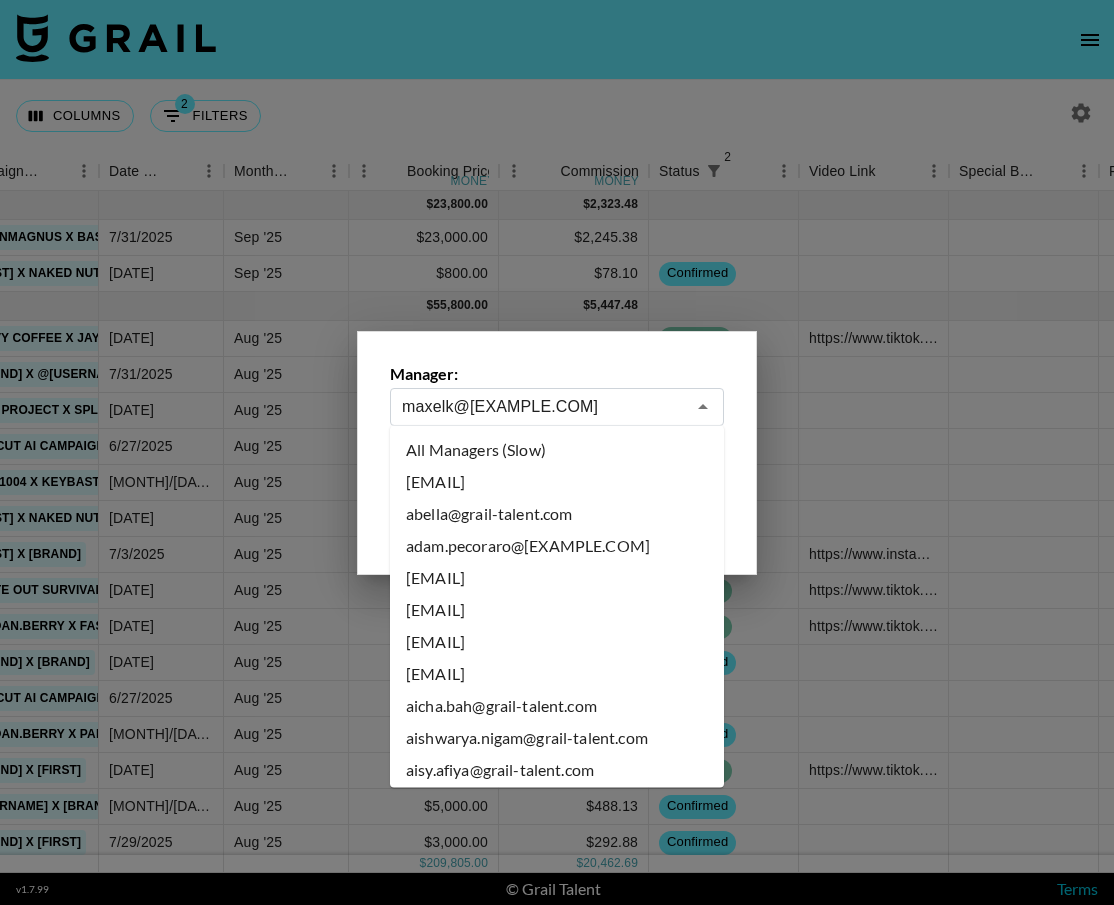 click on "All Managers (Slow)" at bounding box center [557, 450] 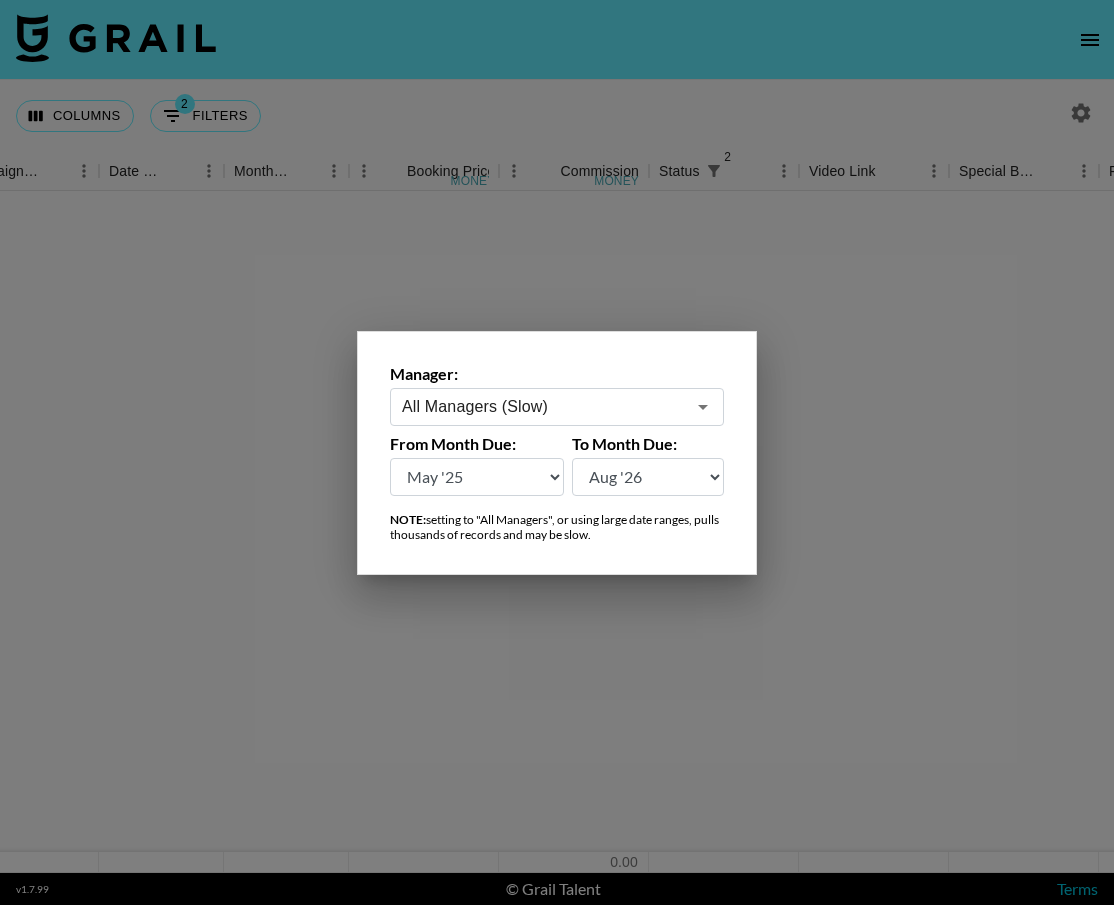 click at bounding box center [557, 452] 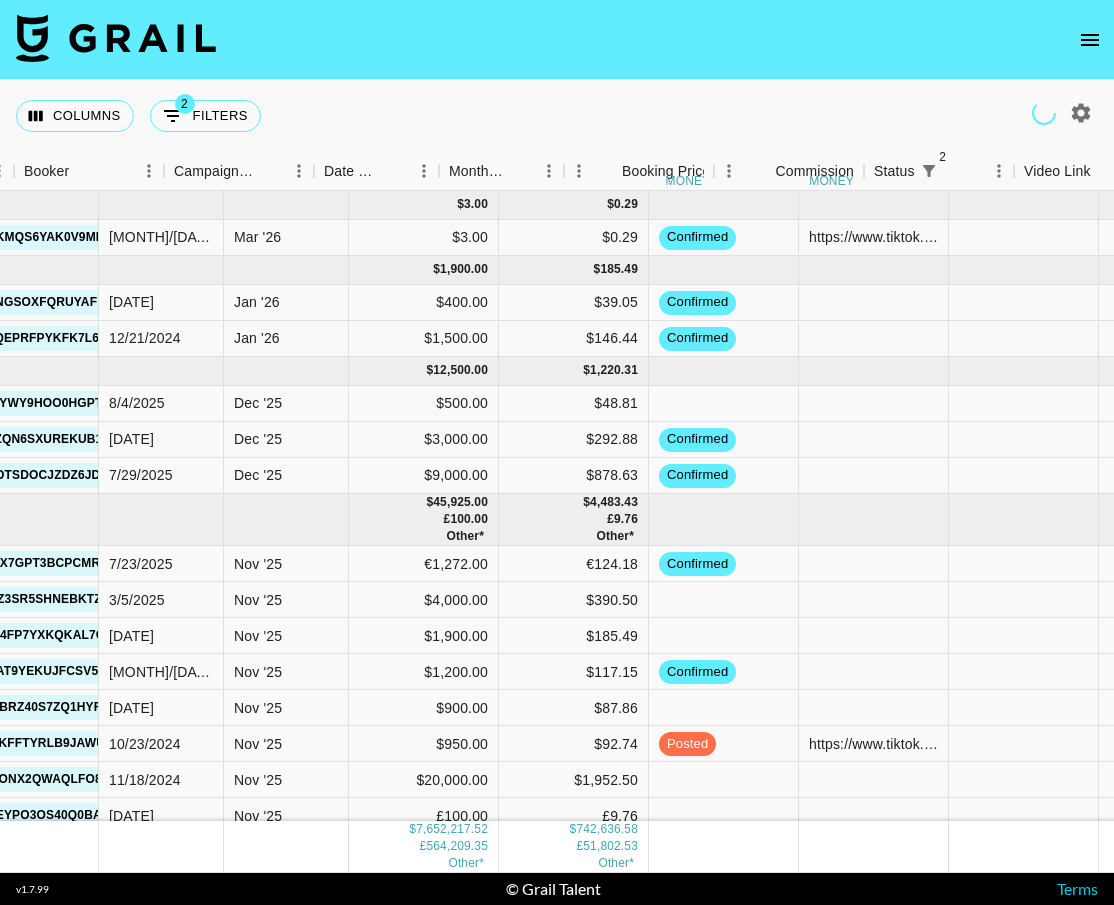 scroll, scrollTop: 0, scrollLeft: 801, axis: horizontal 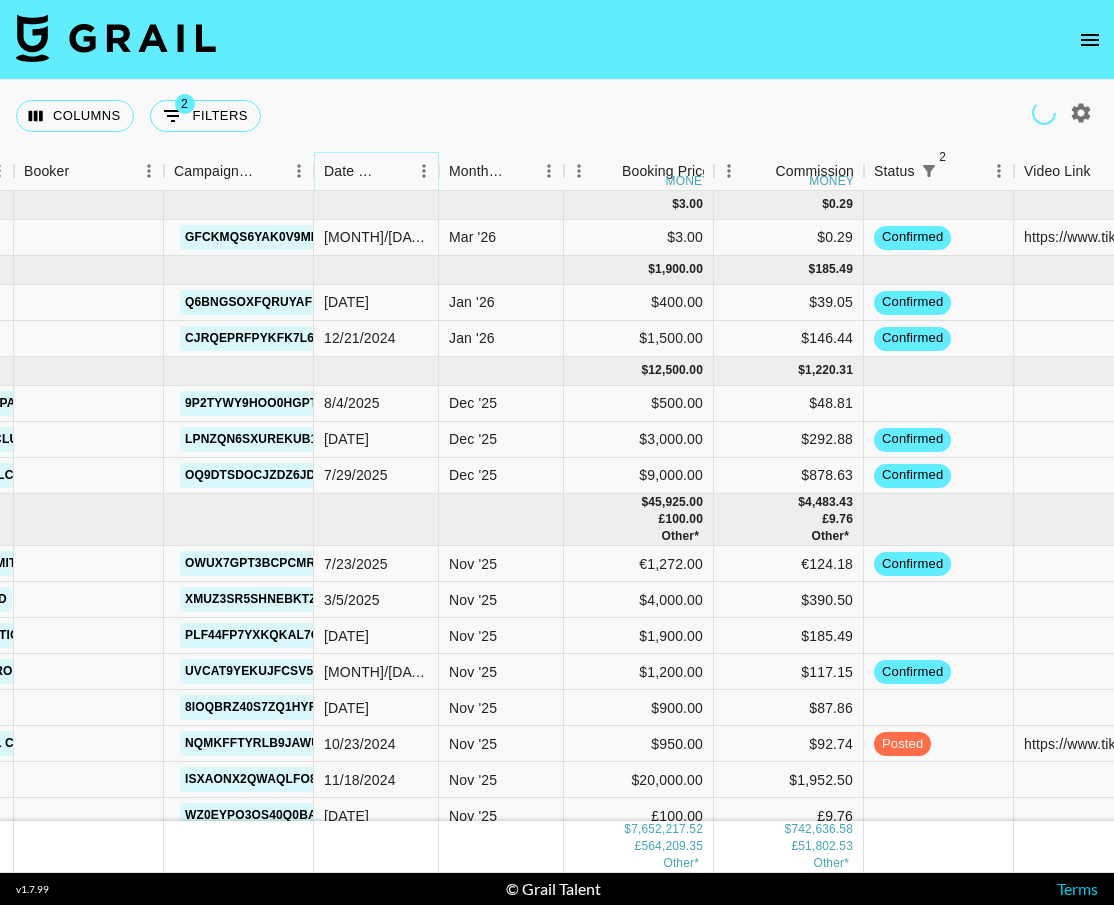 click at bounding box center (395, 171) 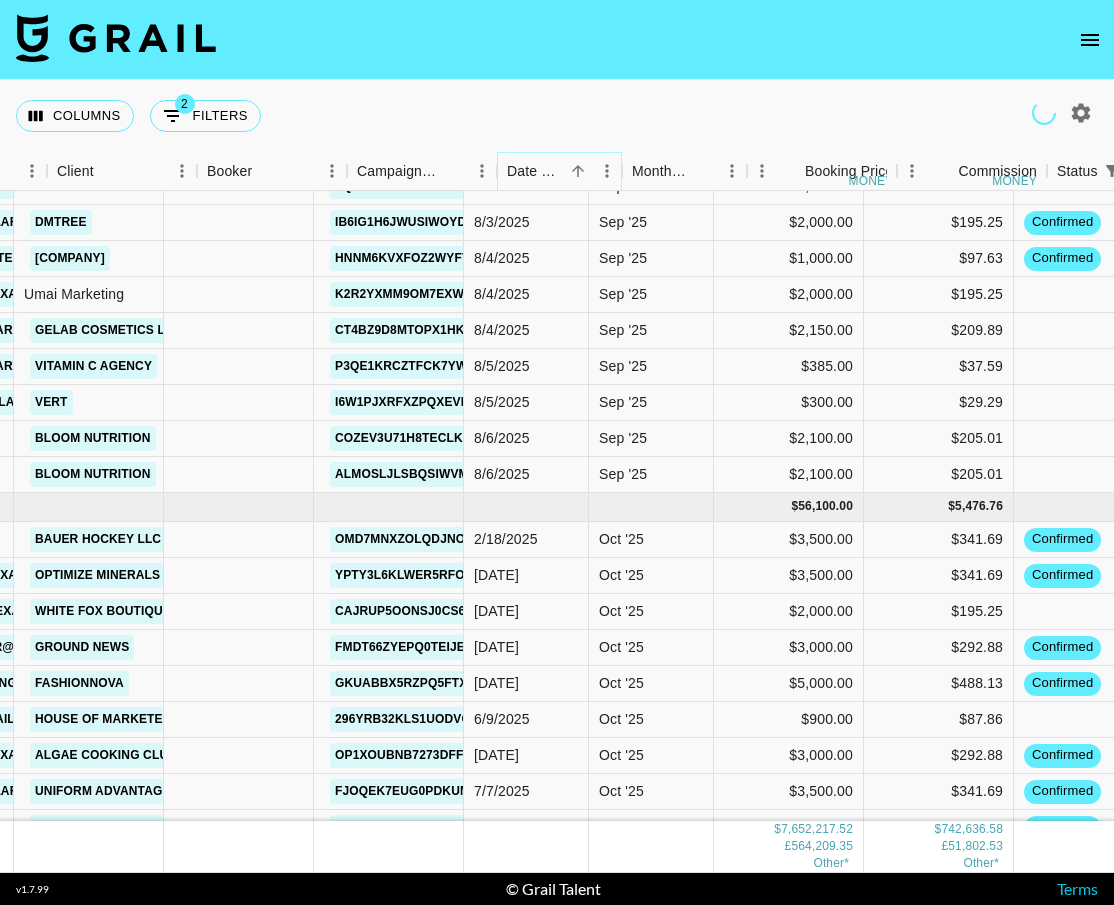 scroll, scrollTop: 213688, scrollLeft: 618, axis: both 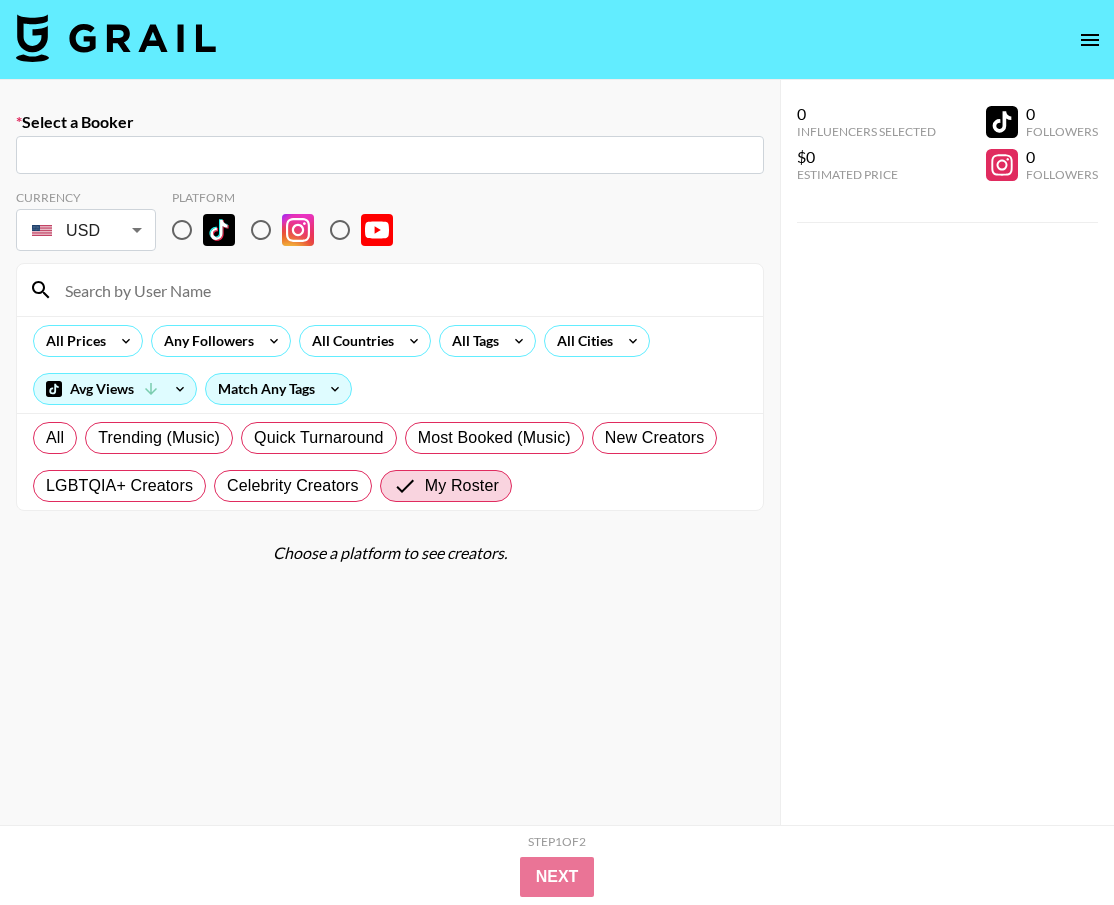 click at bounding box center [557, 40] 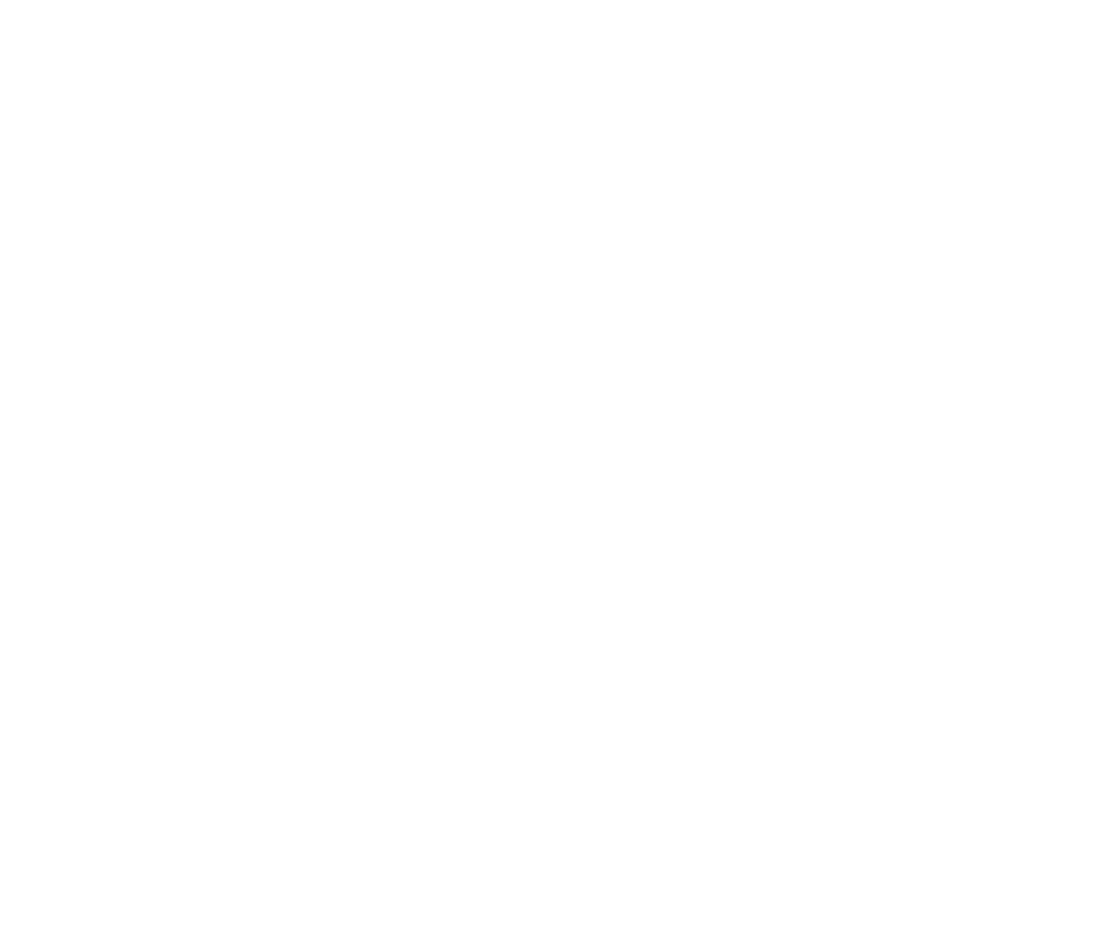 scroll, scrollTop: 0, scrollLeft: 0, axis: both 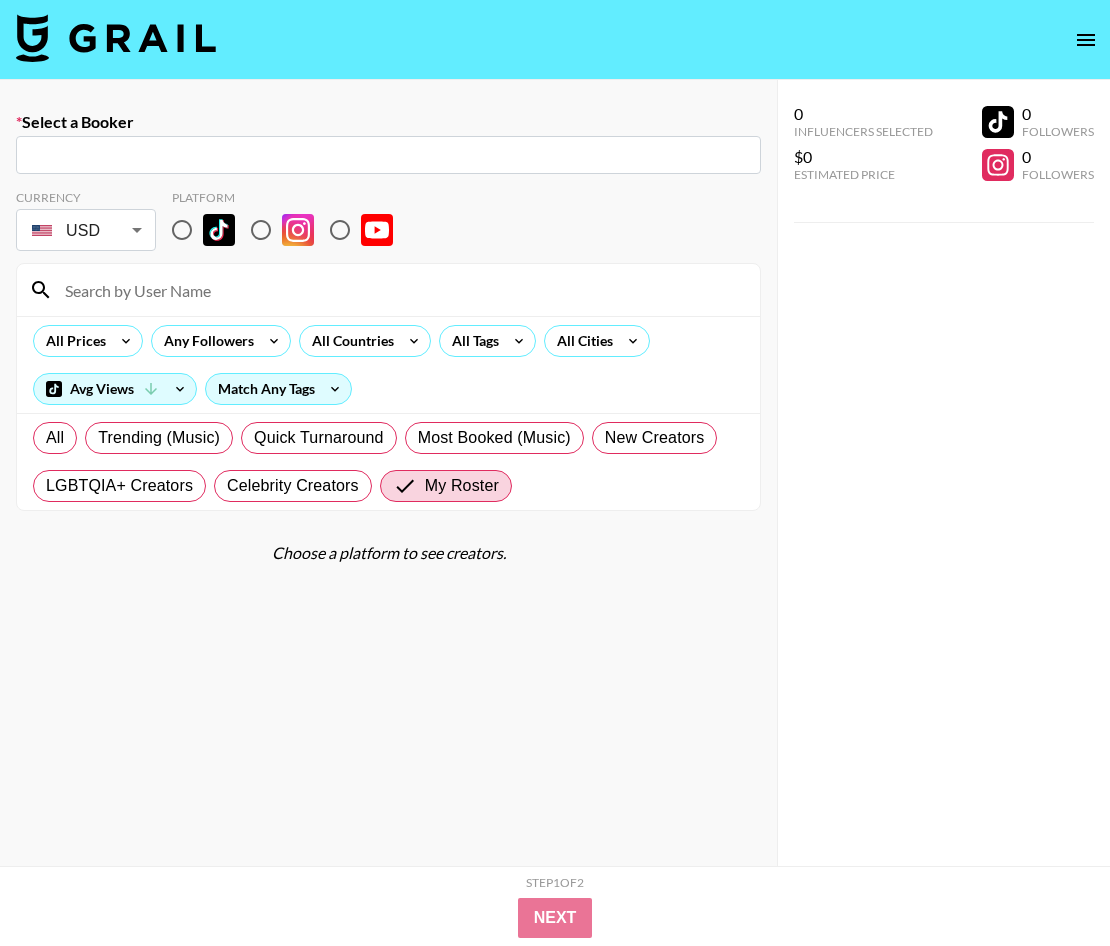 click at bounding box center (116, 38) 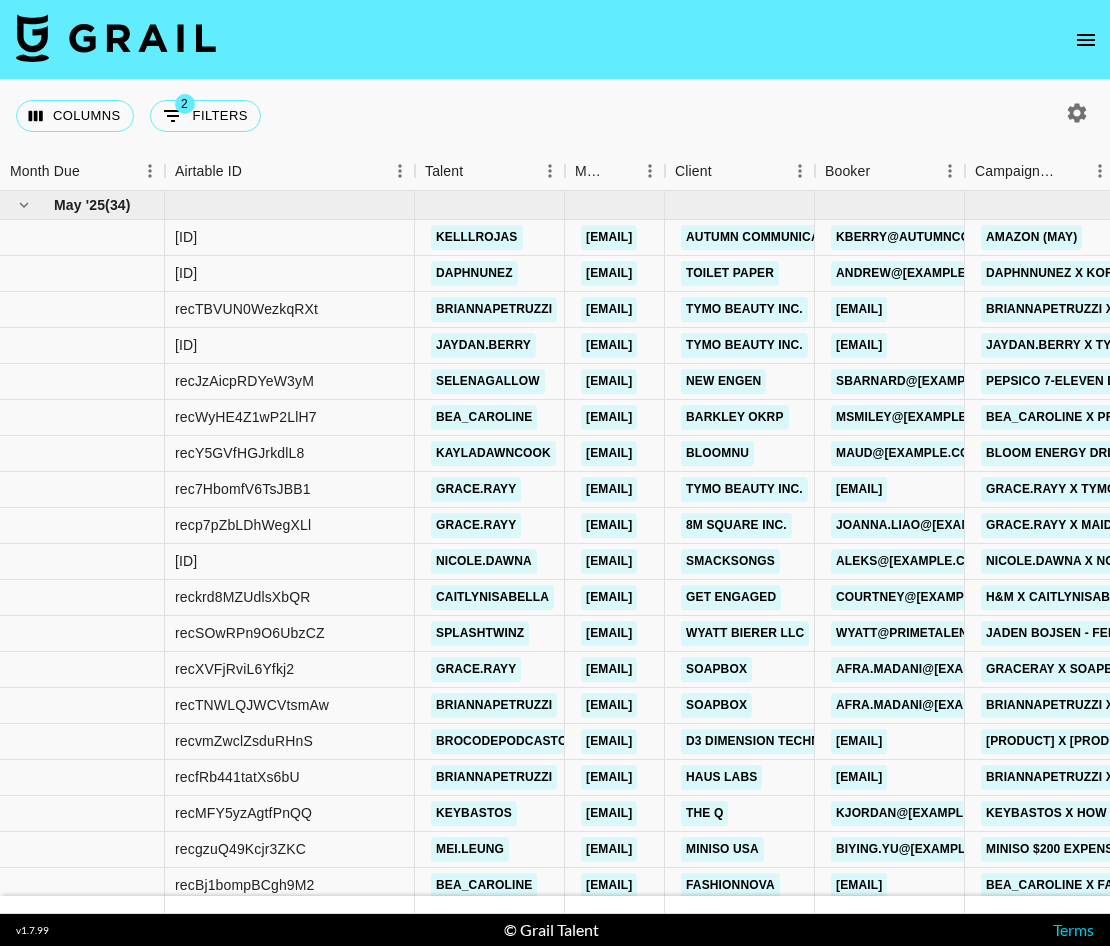 click 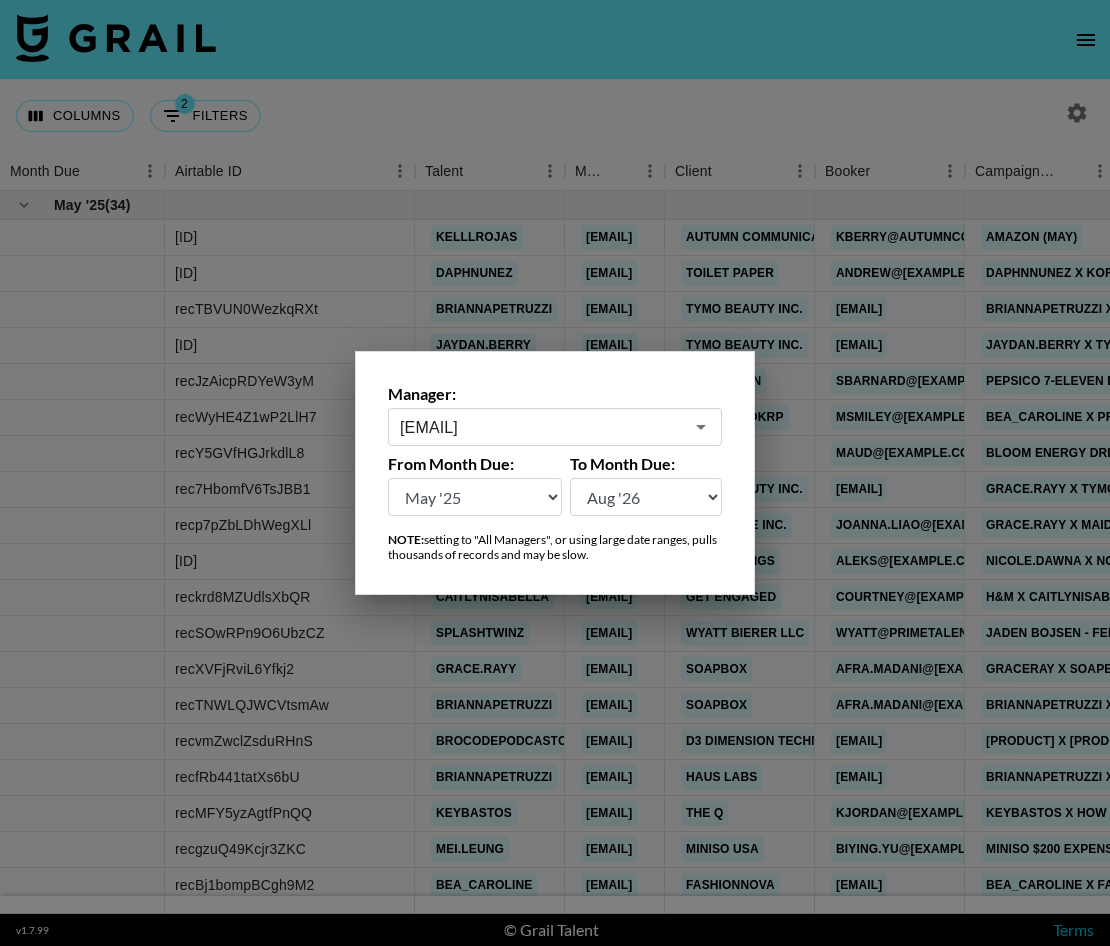 click on "maxelk@grail-talent.com ​" at bounding box center [555, 427] 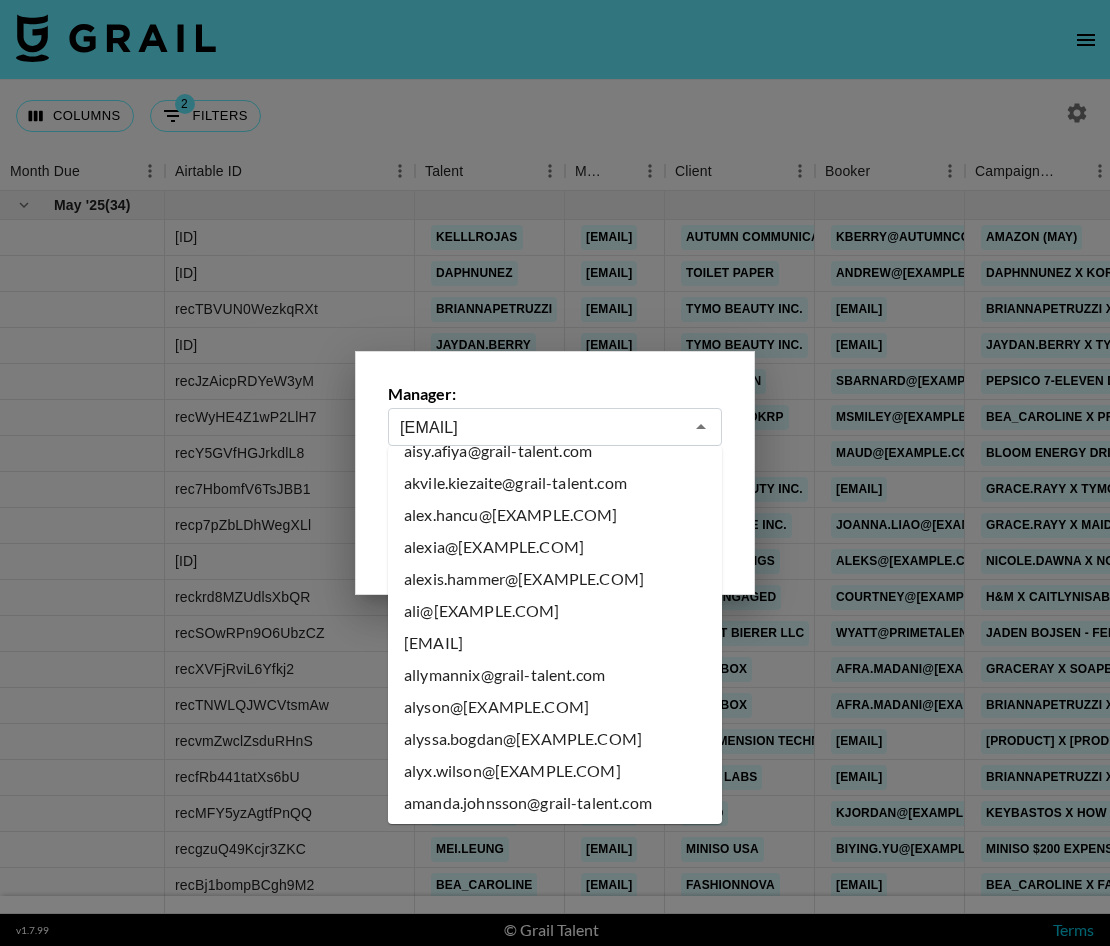 scroll, scrollTop: 0, scrollLeft: 0, axis: both 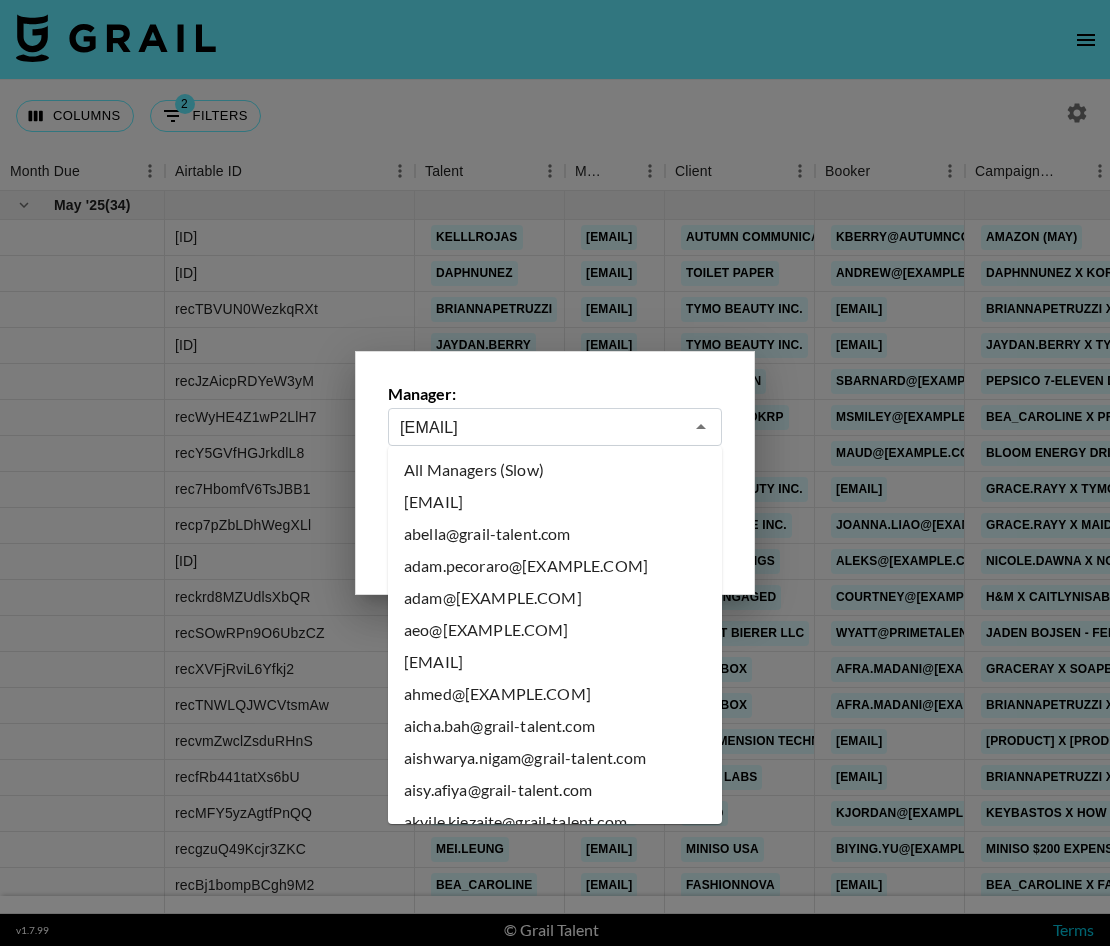 click on "All Managers (Slow)" at bounding box center [555, 470] 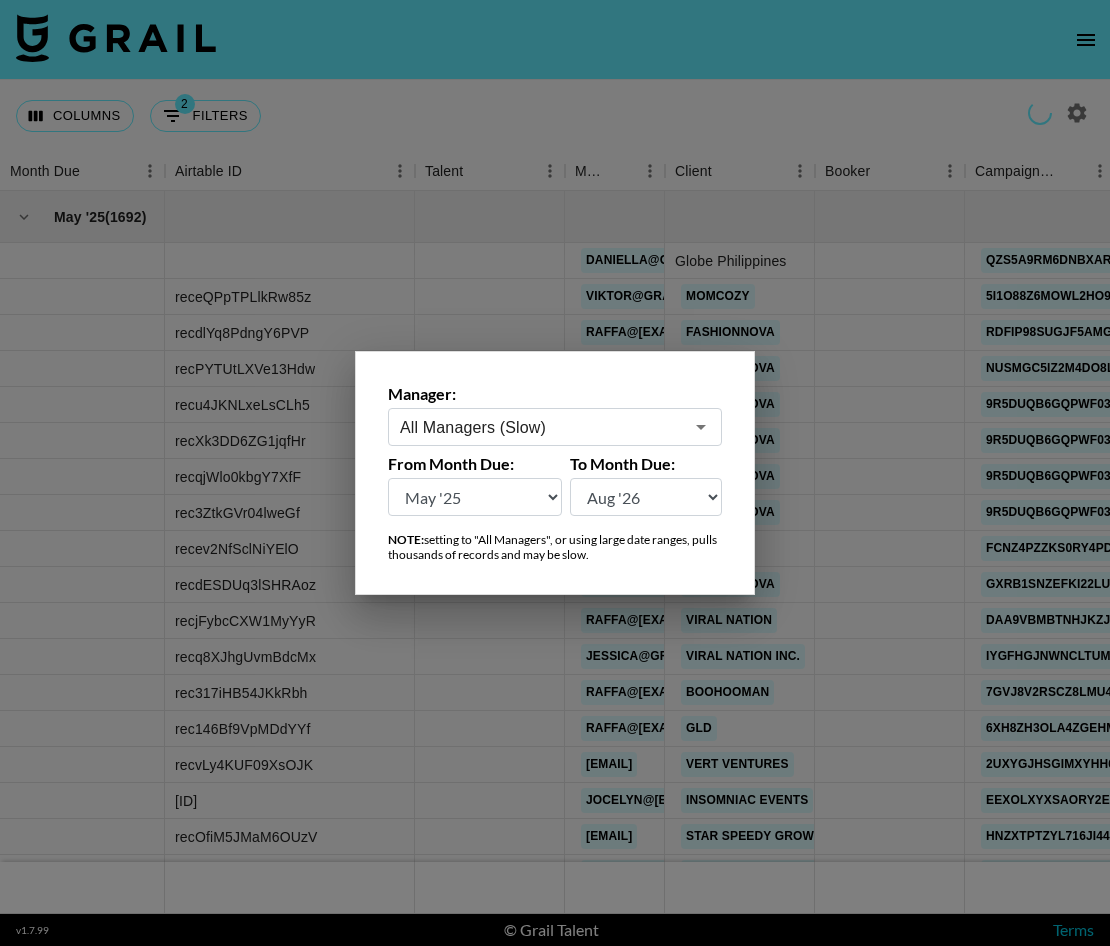 click at bounding box center (555, 473) 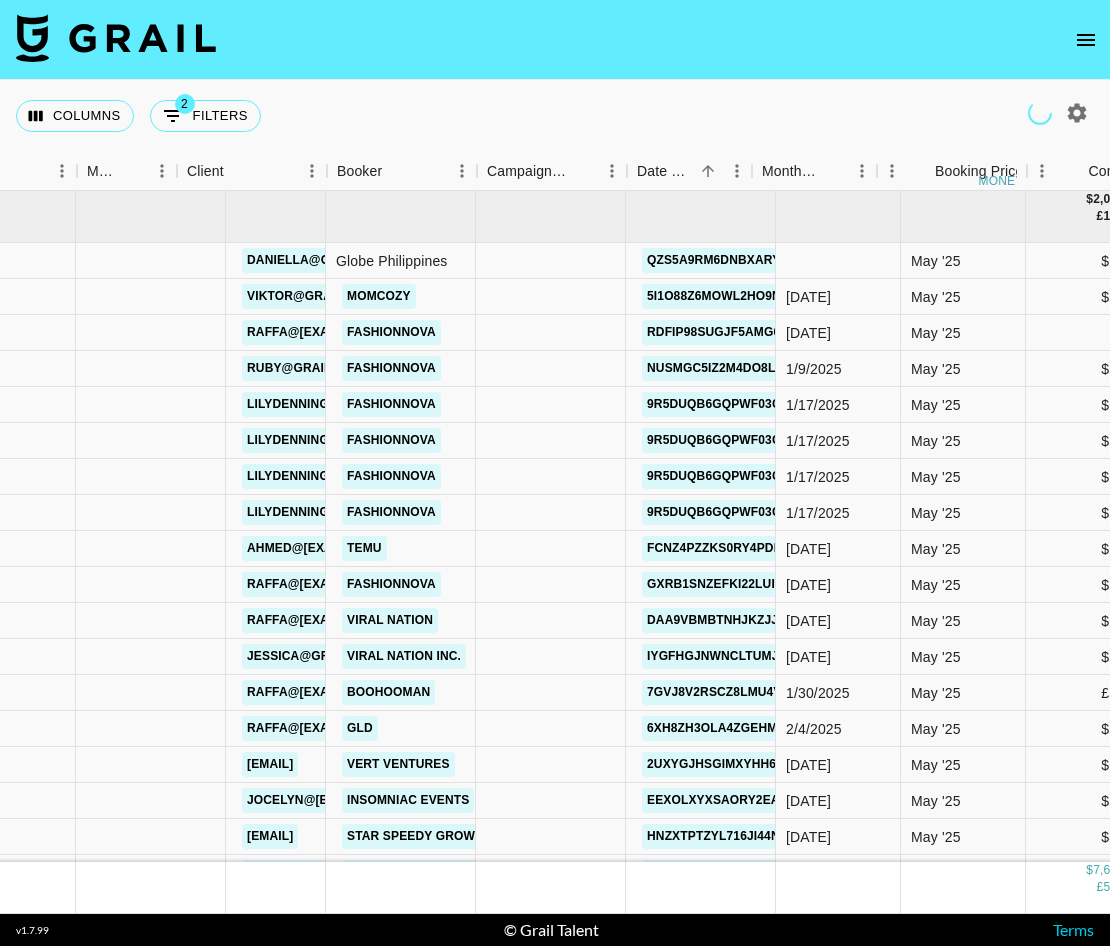 scroll, scrollTop: 0, scrollLeft: 699, axis: horizontal 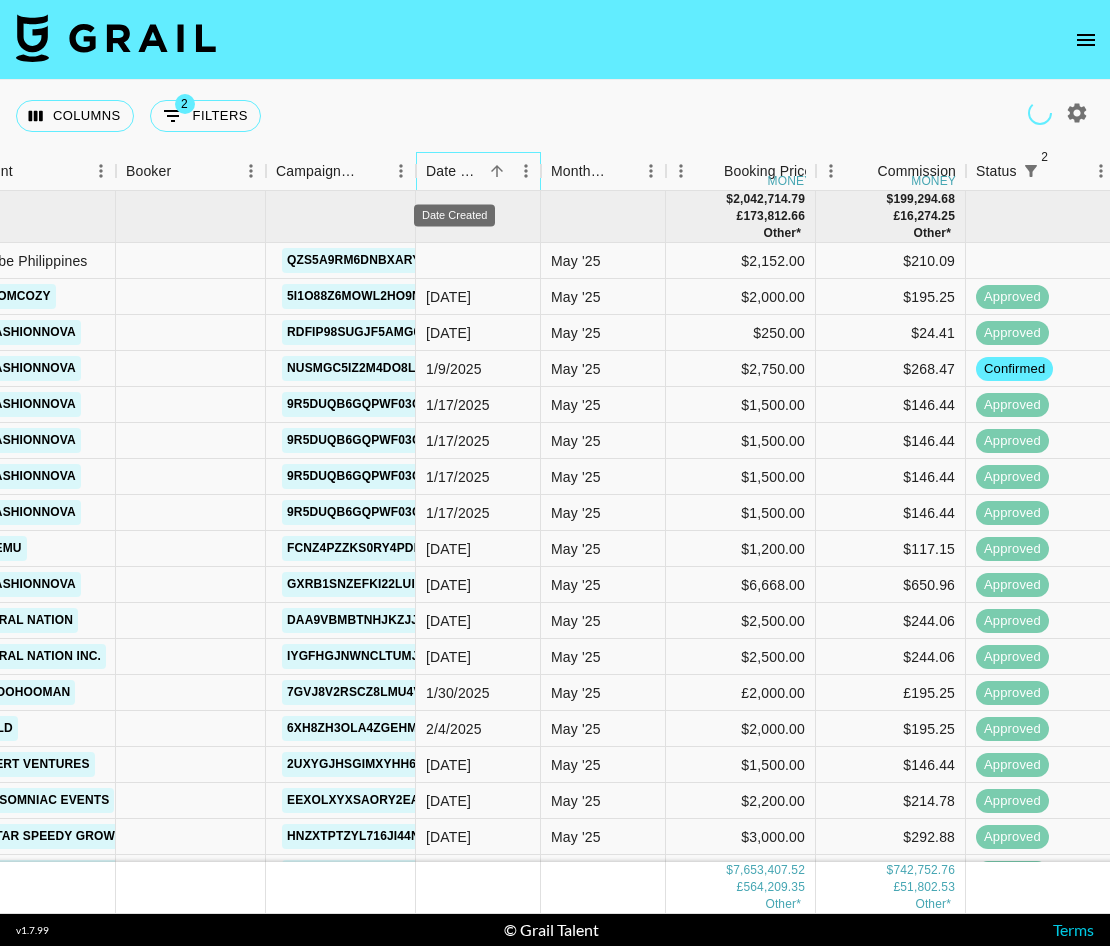 click on "Date Created" at bounding box center (454, 171) 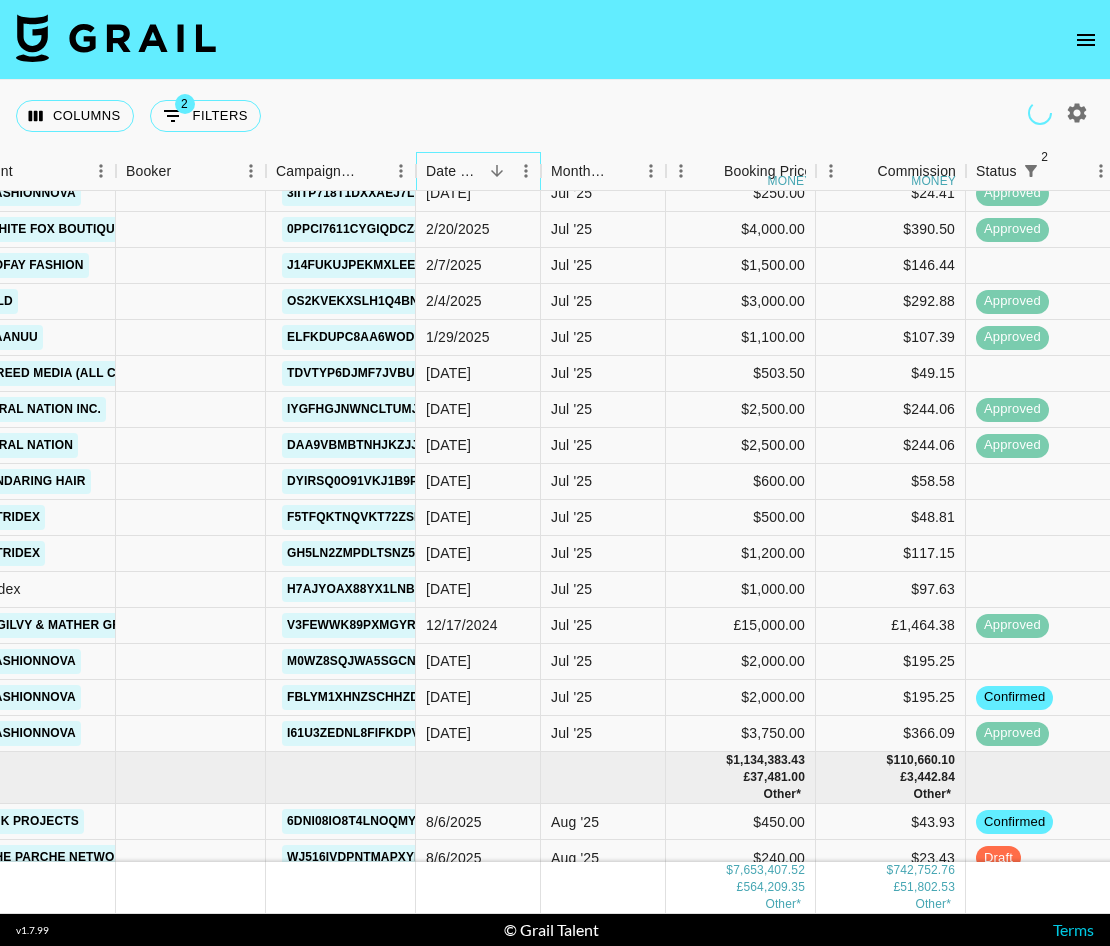 scroll, scrollTop: 190192, scrollLeft: 699, axis: both 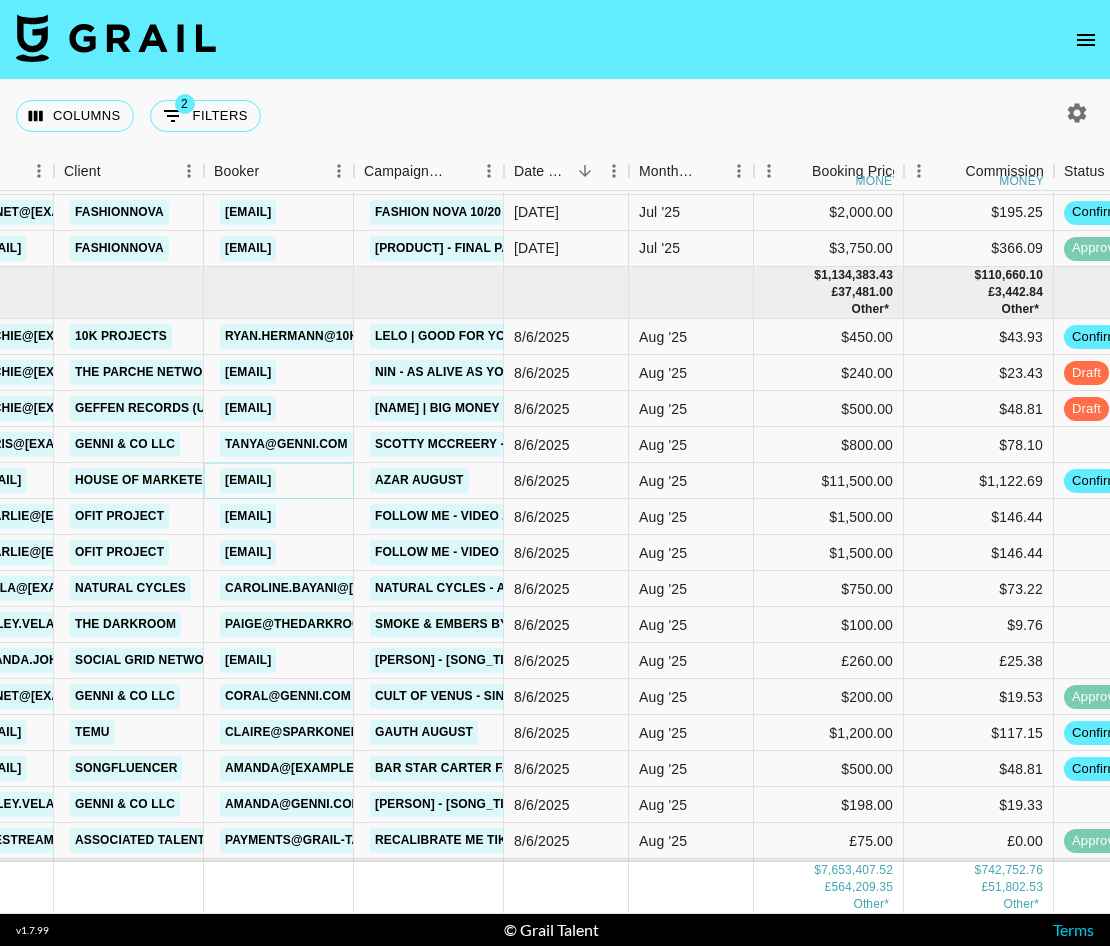 click on "[EMAIL]" at bounding box center [248, 480] 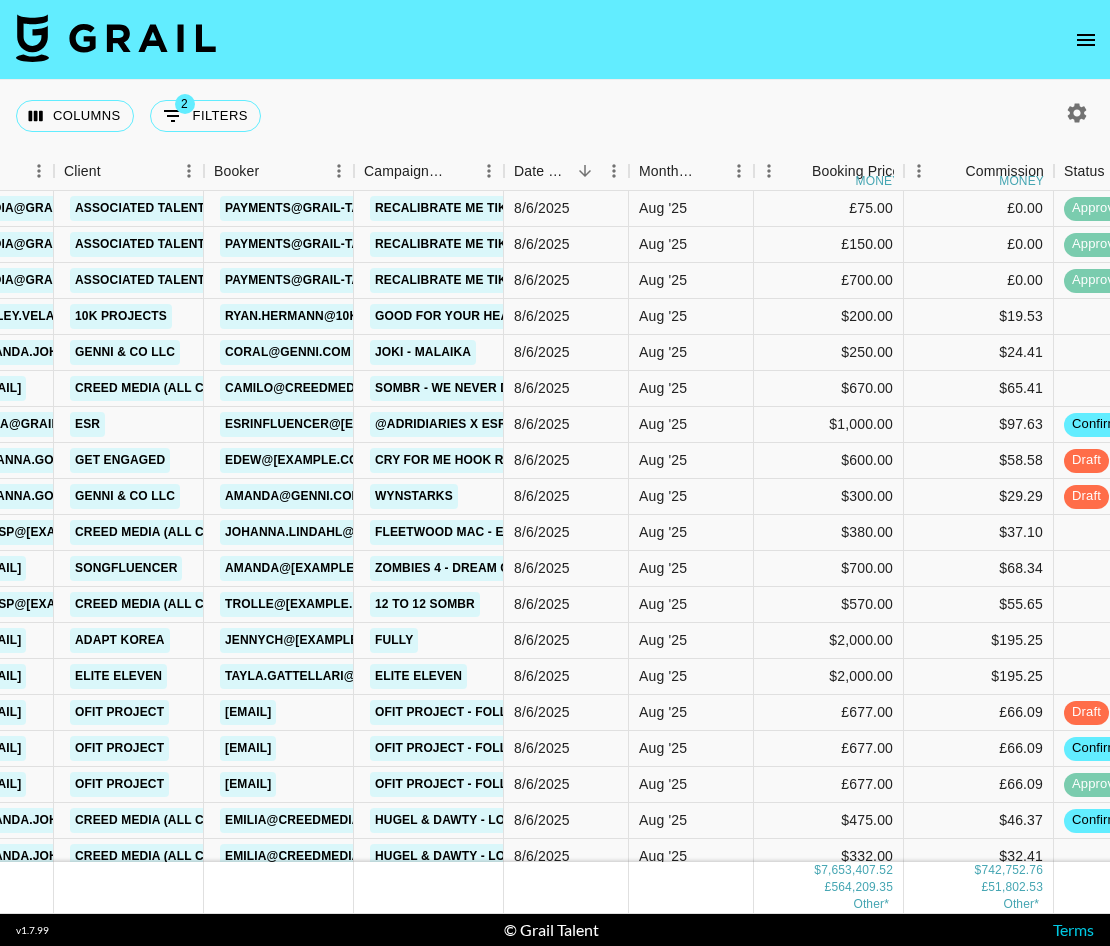 scroll, scrollTop: 189379, scrollLeft: 611, axis: both 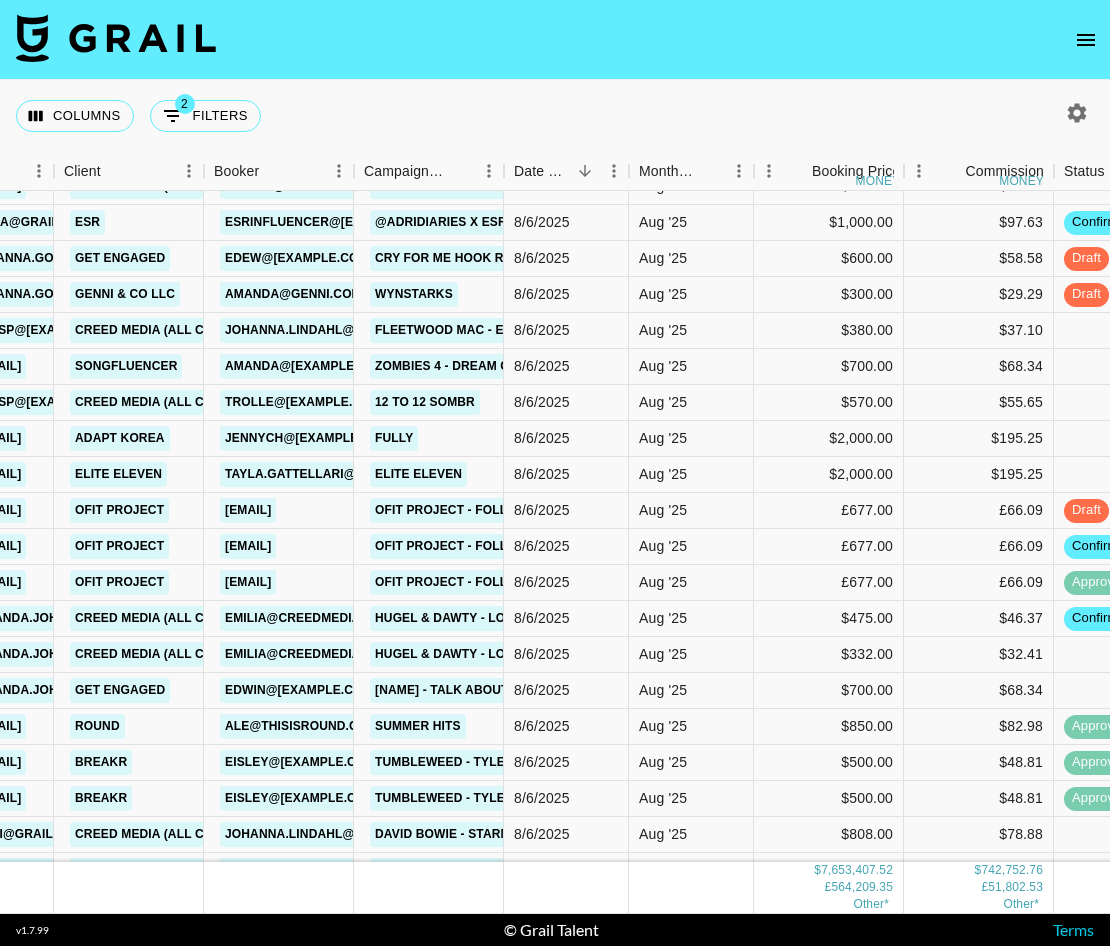 click at bounding box center (116, 38) 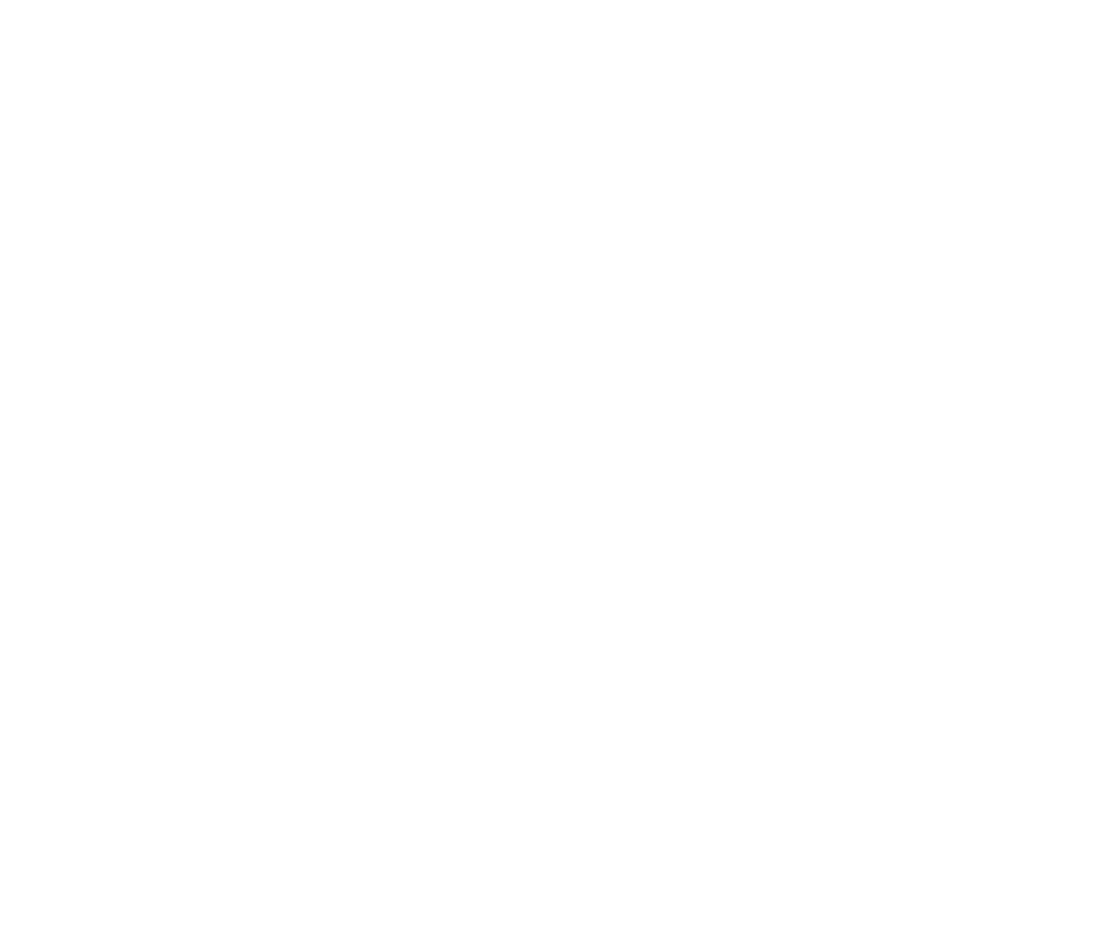 scroll, scrollTop: 0, scrollLeft: 0, axis: both 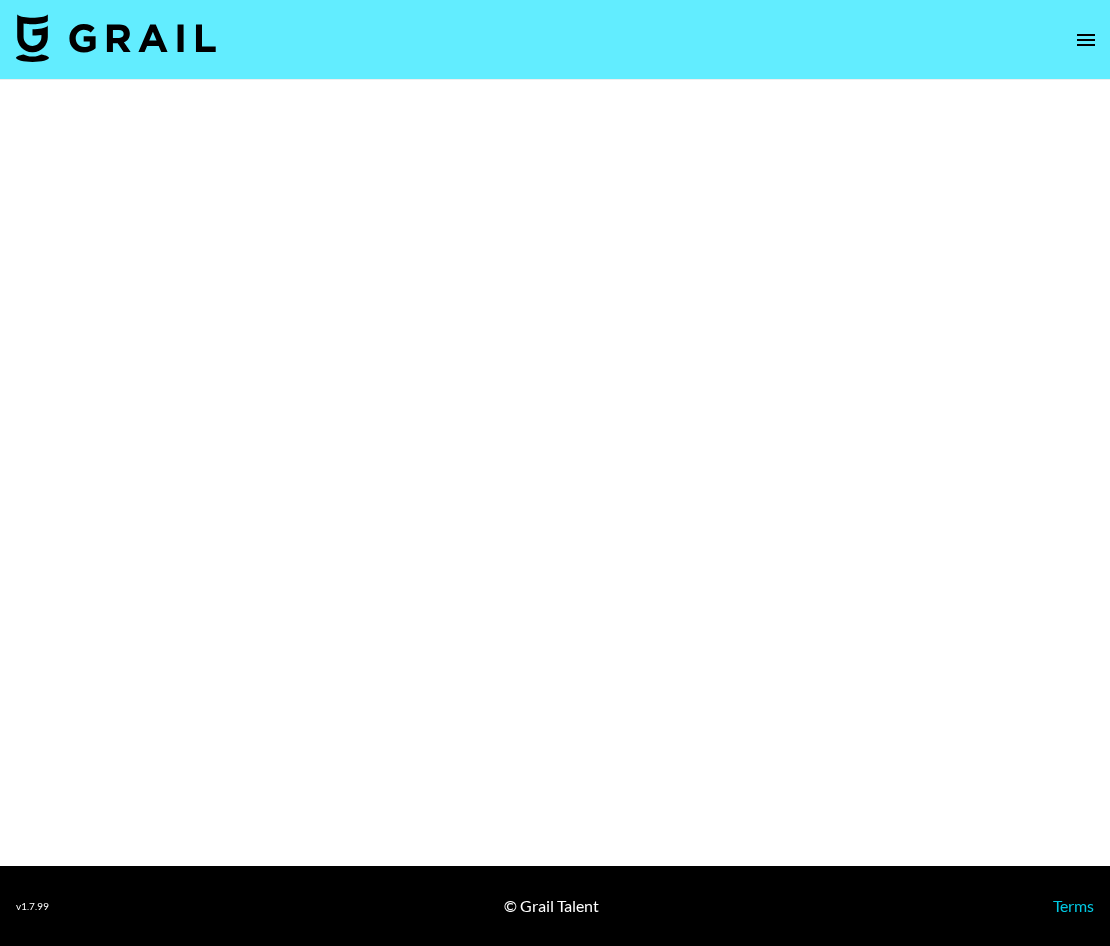 select on "Brand" 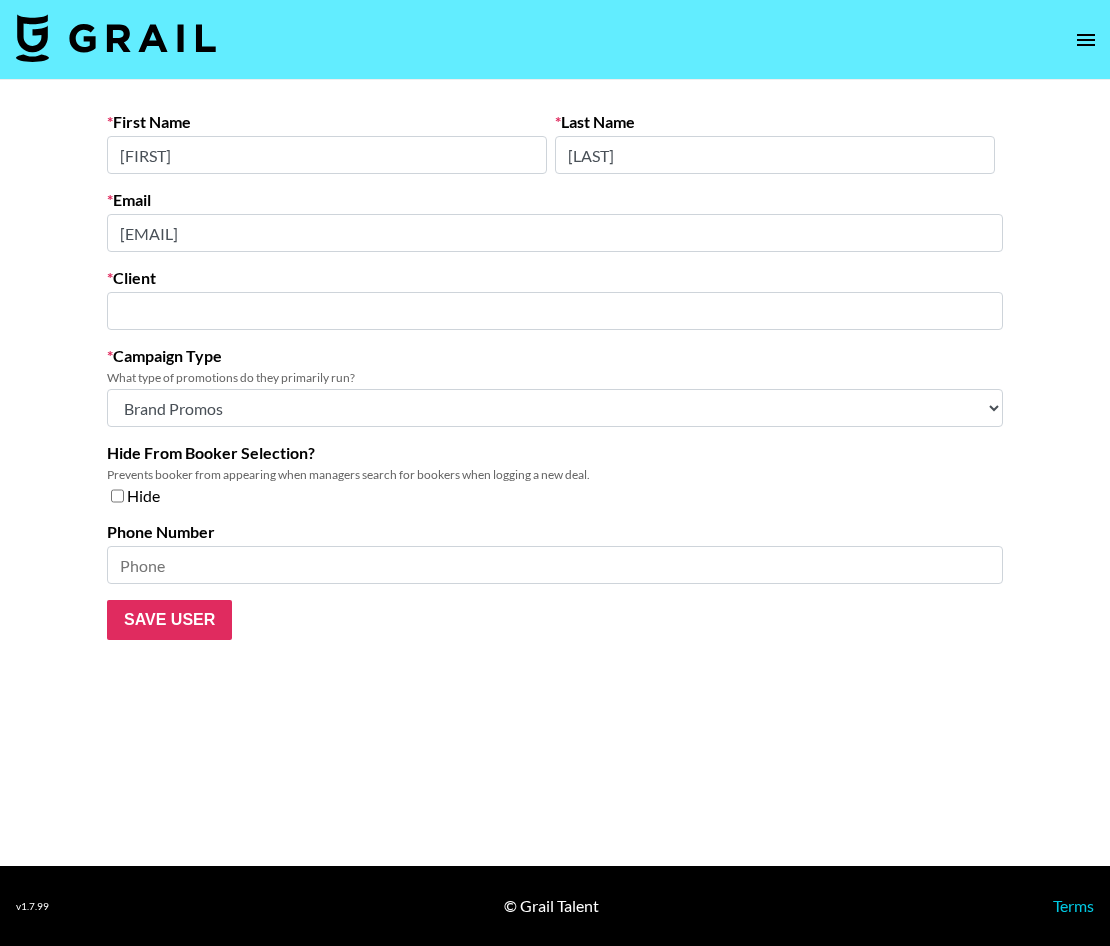 type on "House of Marketers" 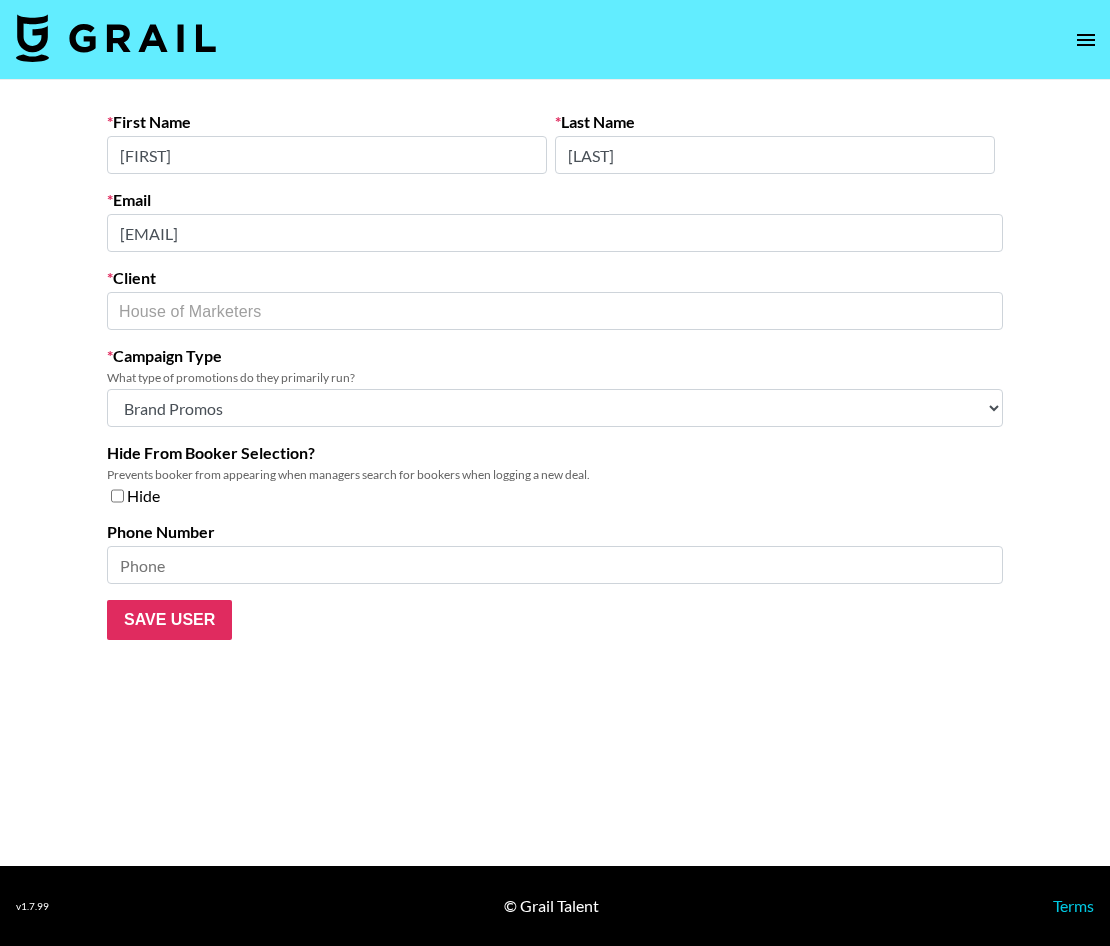 scroll, scrollTop: 0, scrollLeft: 0, axis: both 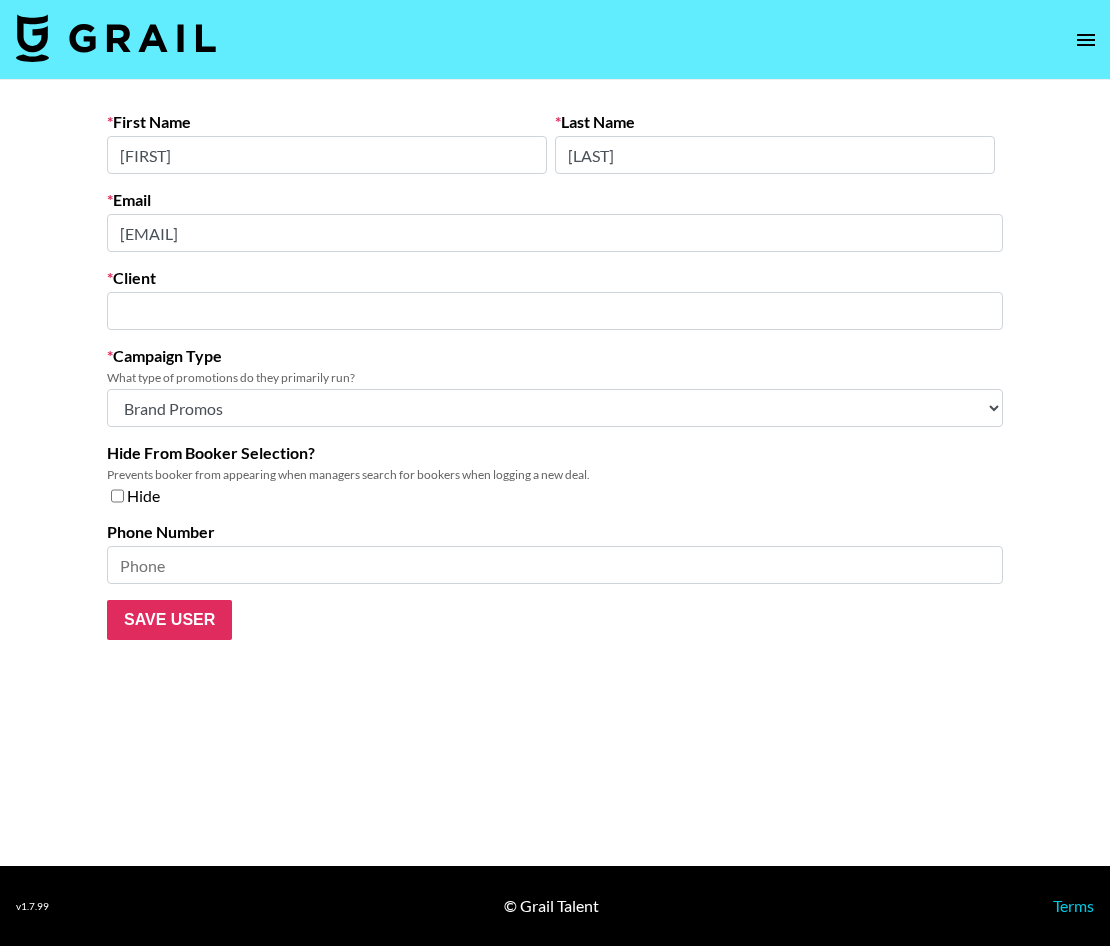 select on "Brand" 